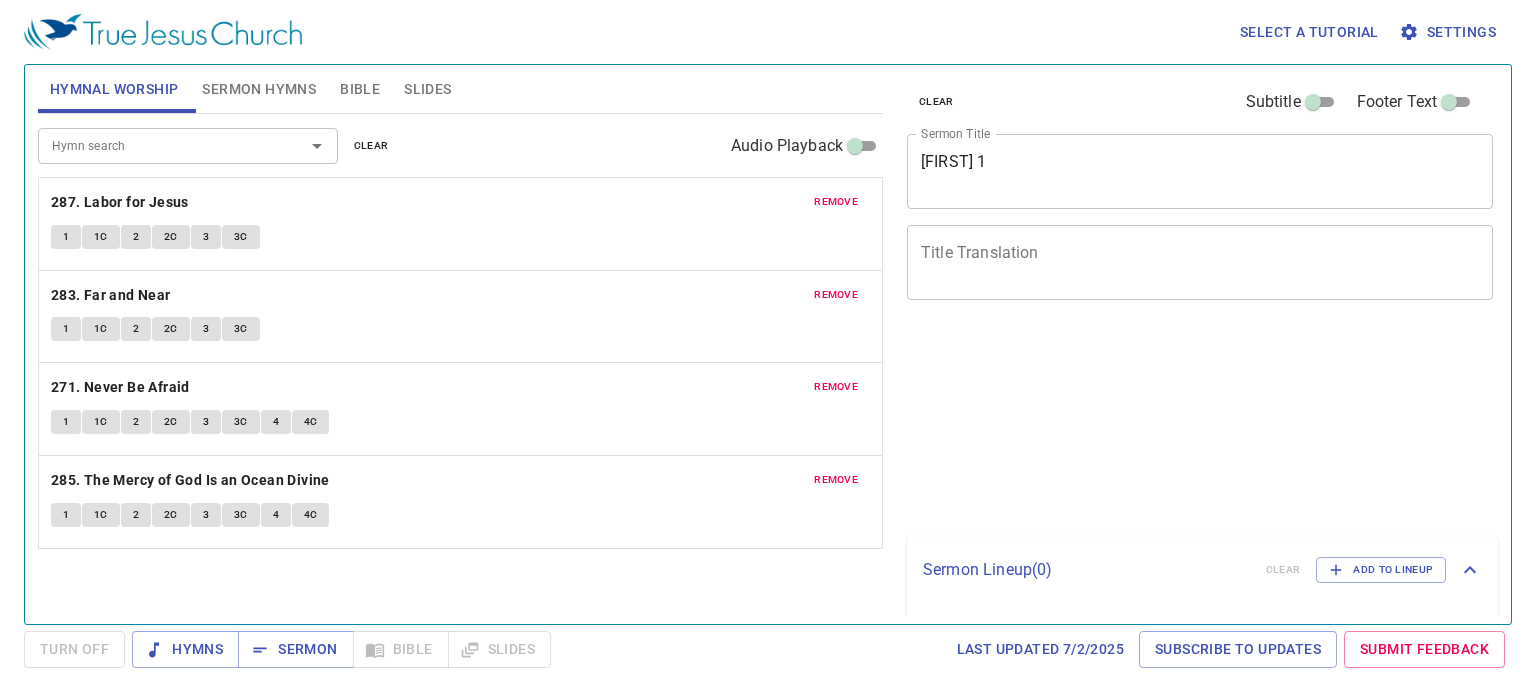 scroll, scrollTop: 0, scrollLeft: 0, axis: both 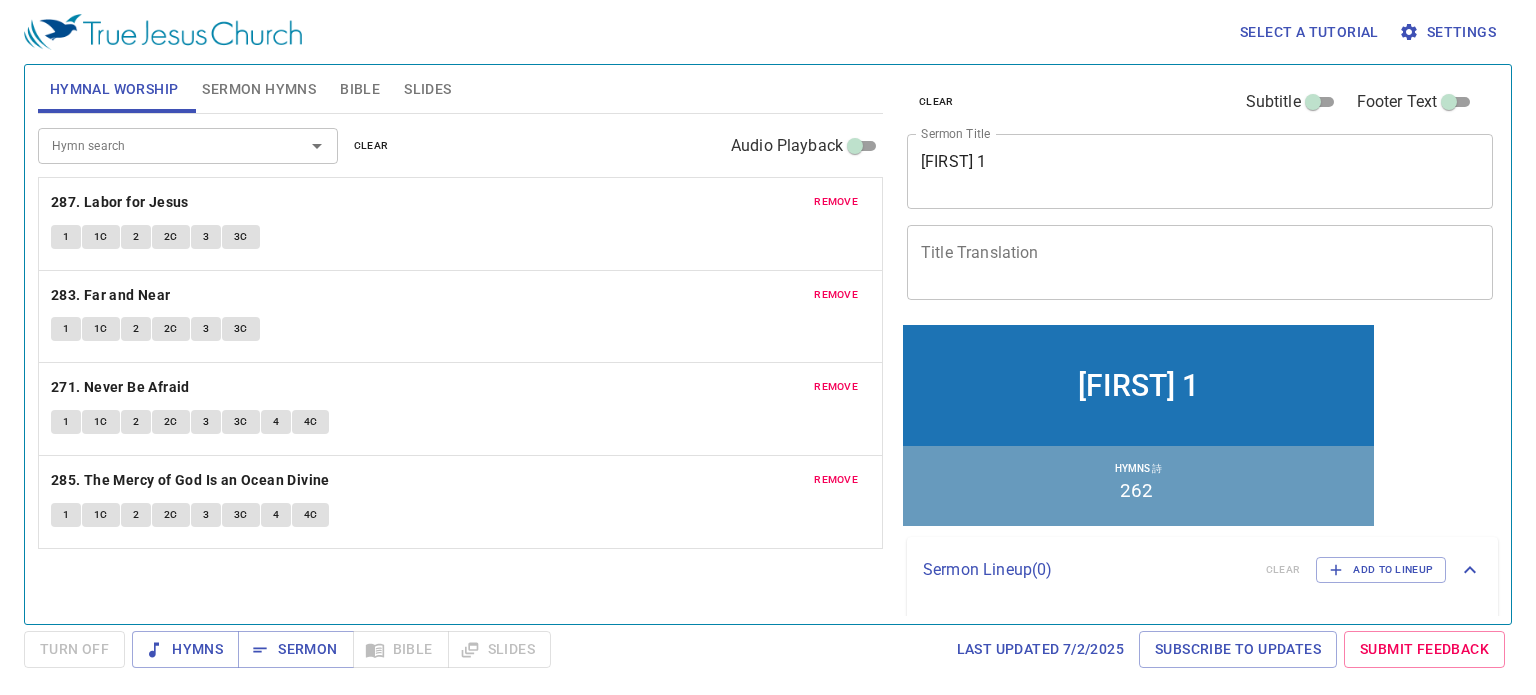 click on "Daniel 1 x Sermon Title" at bounding box center [1200, 171] 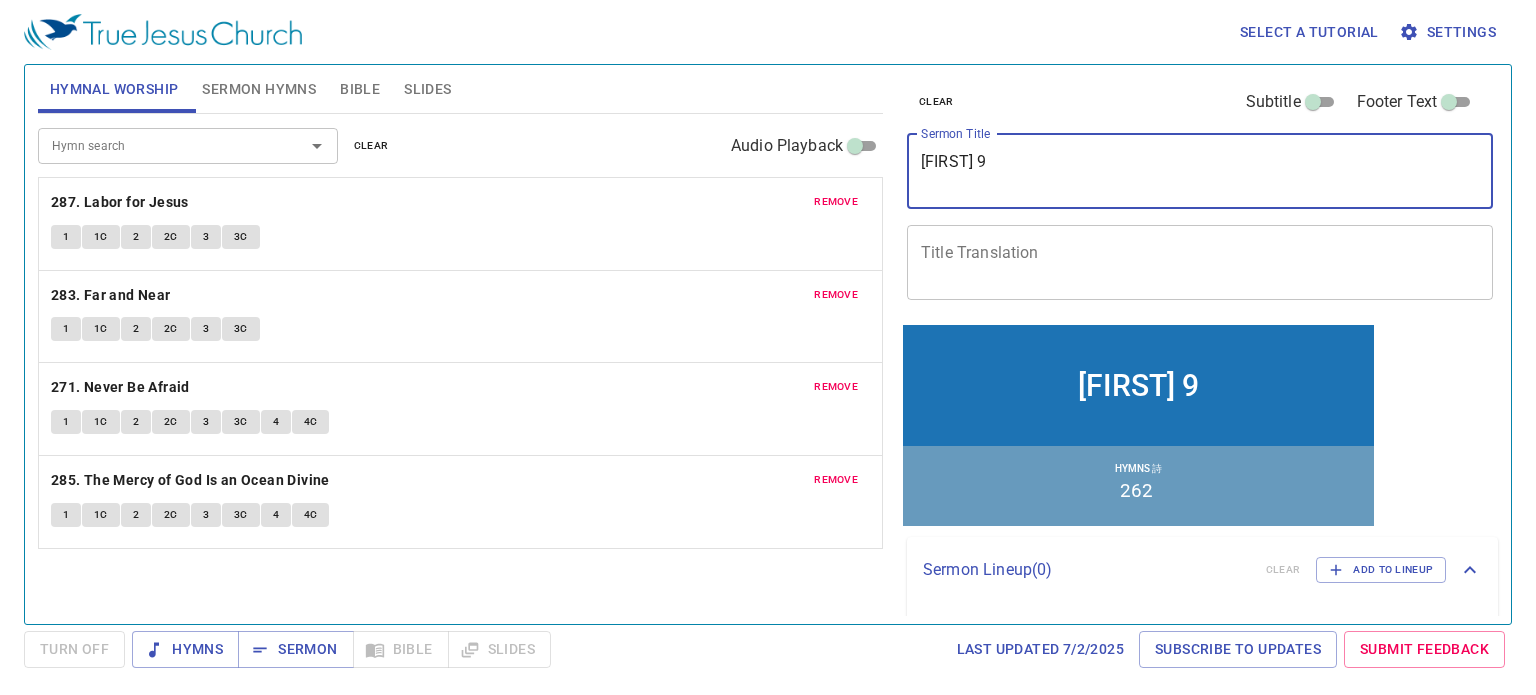 type on "[FIRST] [NUMBER]" 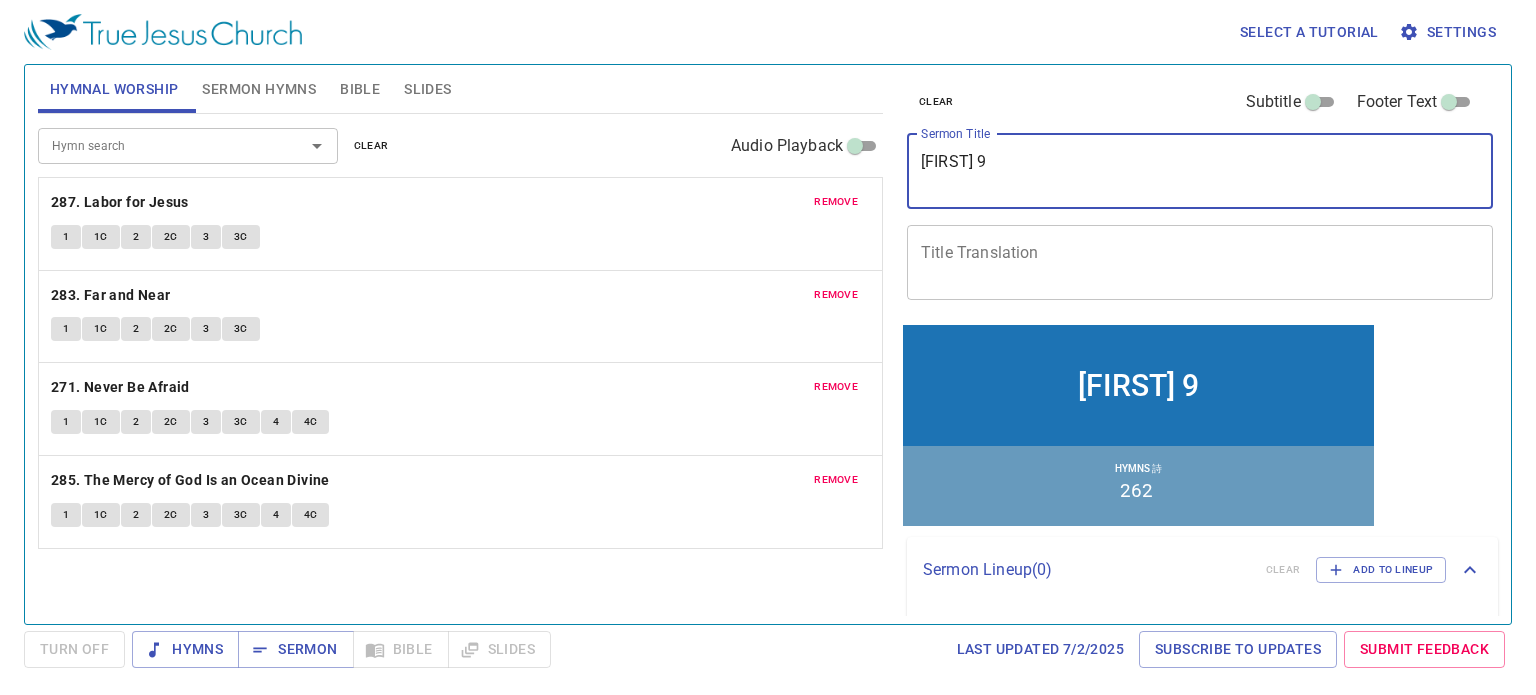 click on "remove" at bounding box center [836, 202] 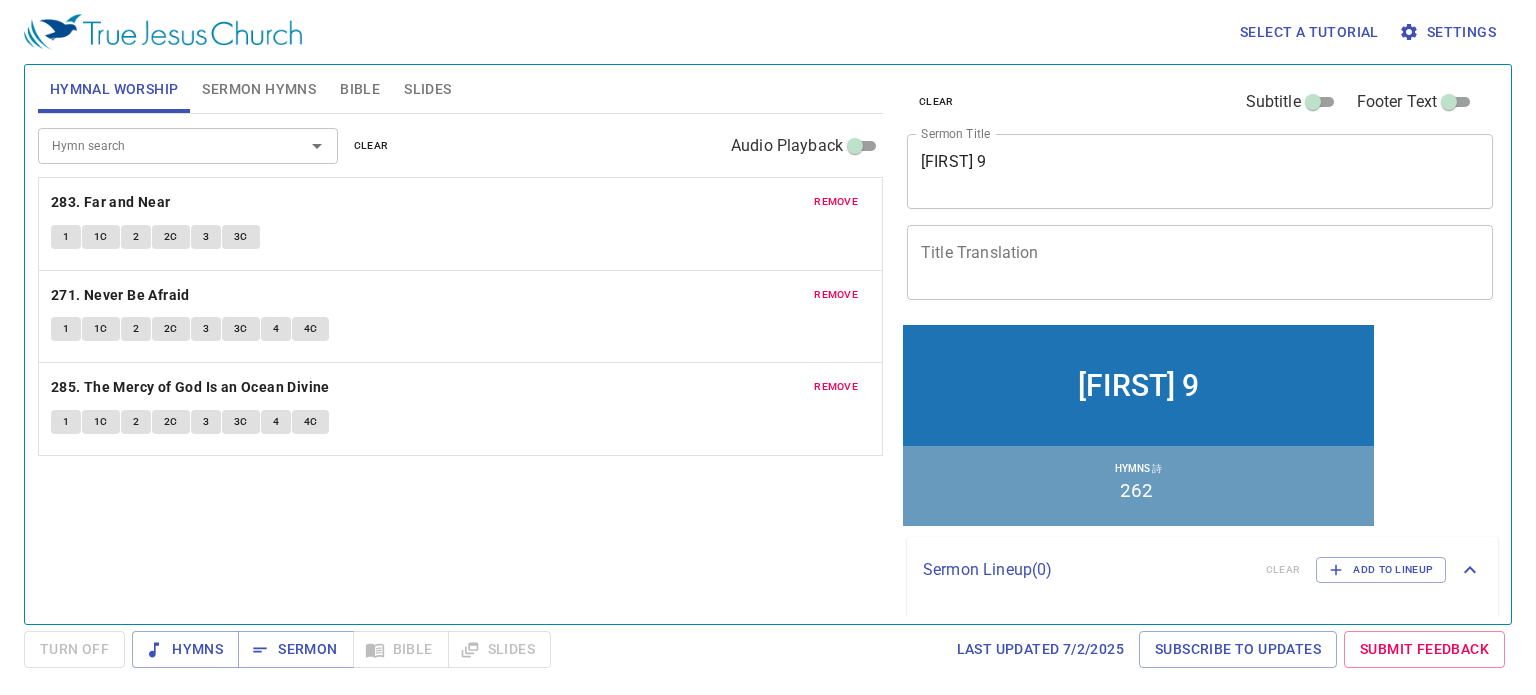 click on "remove" at bounding box center [836, 202] 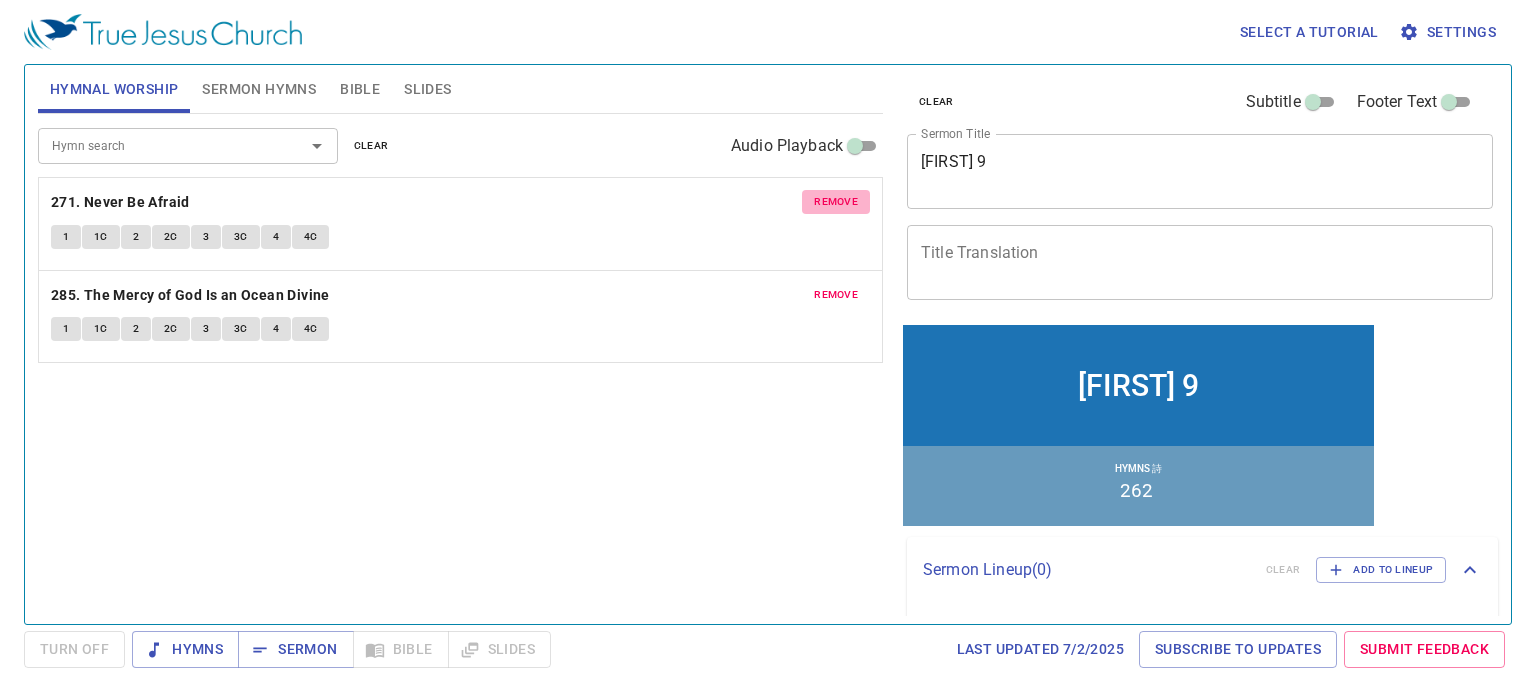 click on "remove" at bounding box center [836, 202] 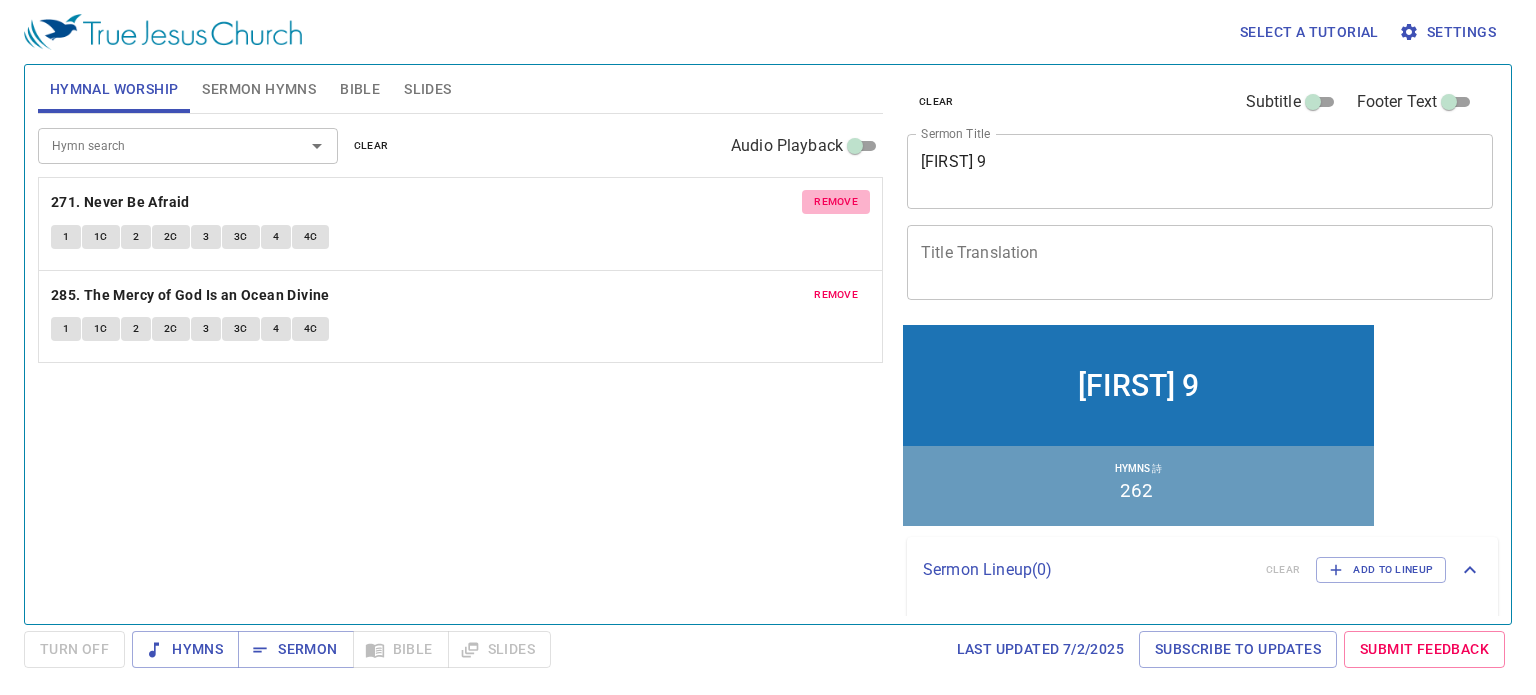 click on "remove" at bounding box center (836, 295) 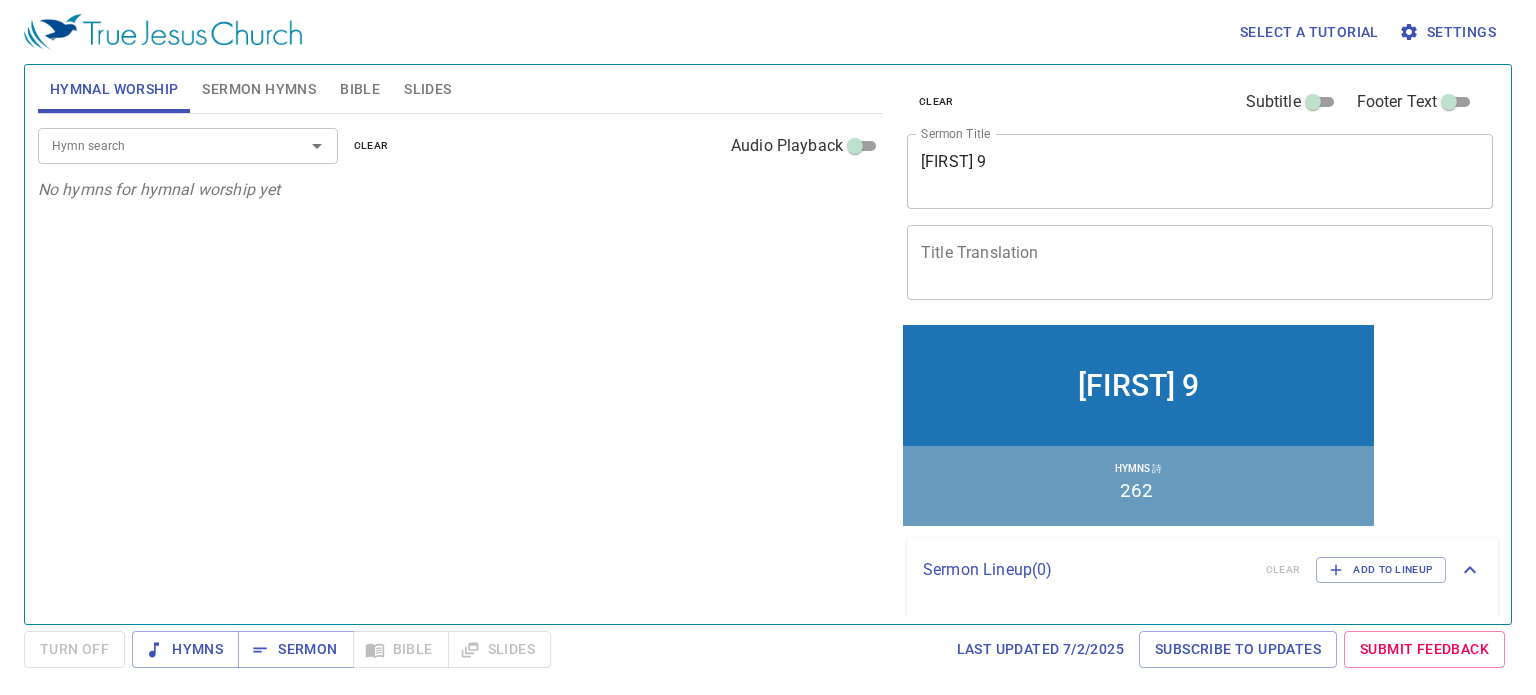click on "Sermon Hymns" at bounding box center (259, 89) 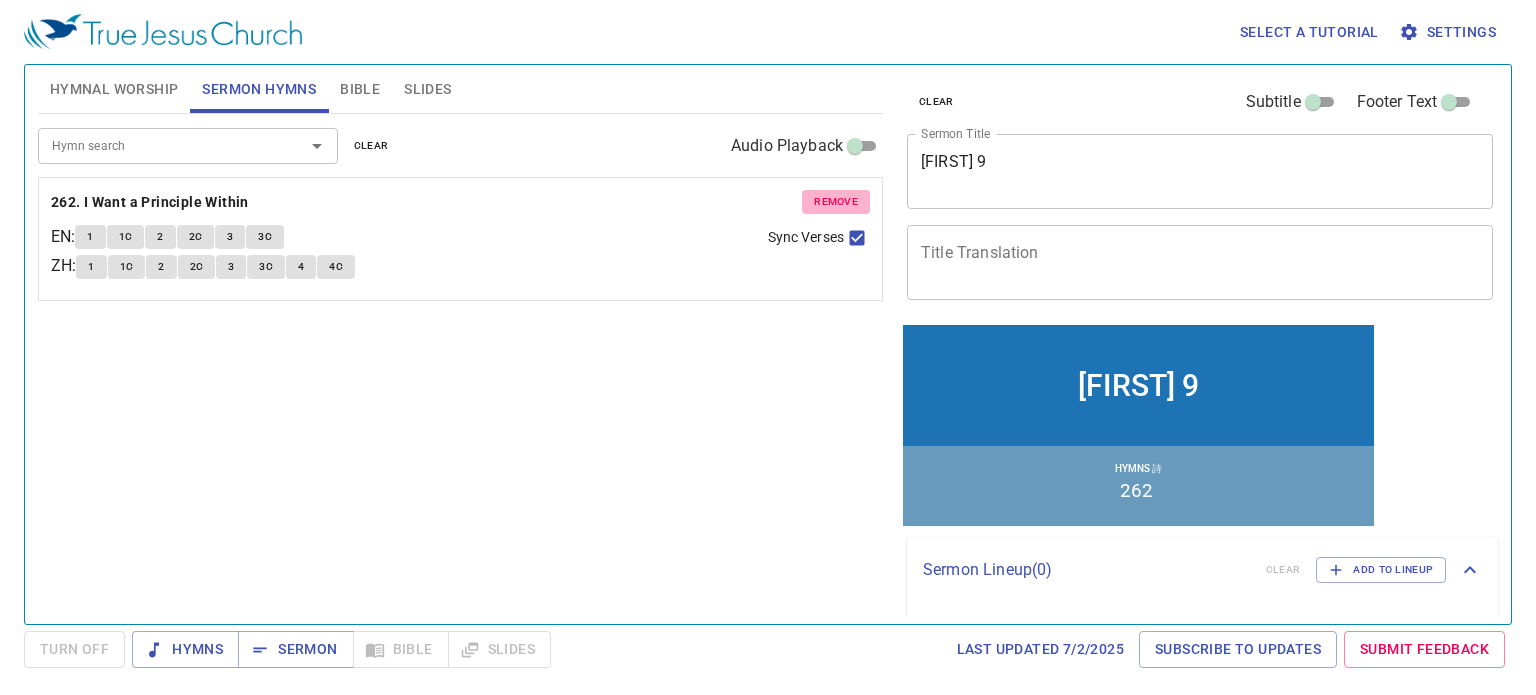 click on "remove" at bounding box center (836, 202) 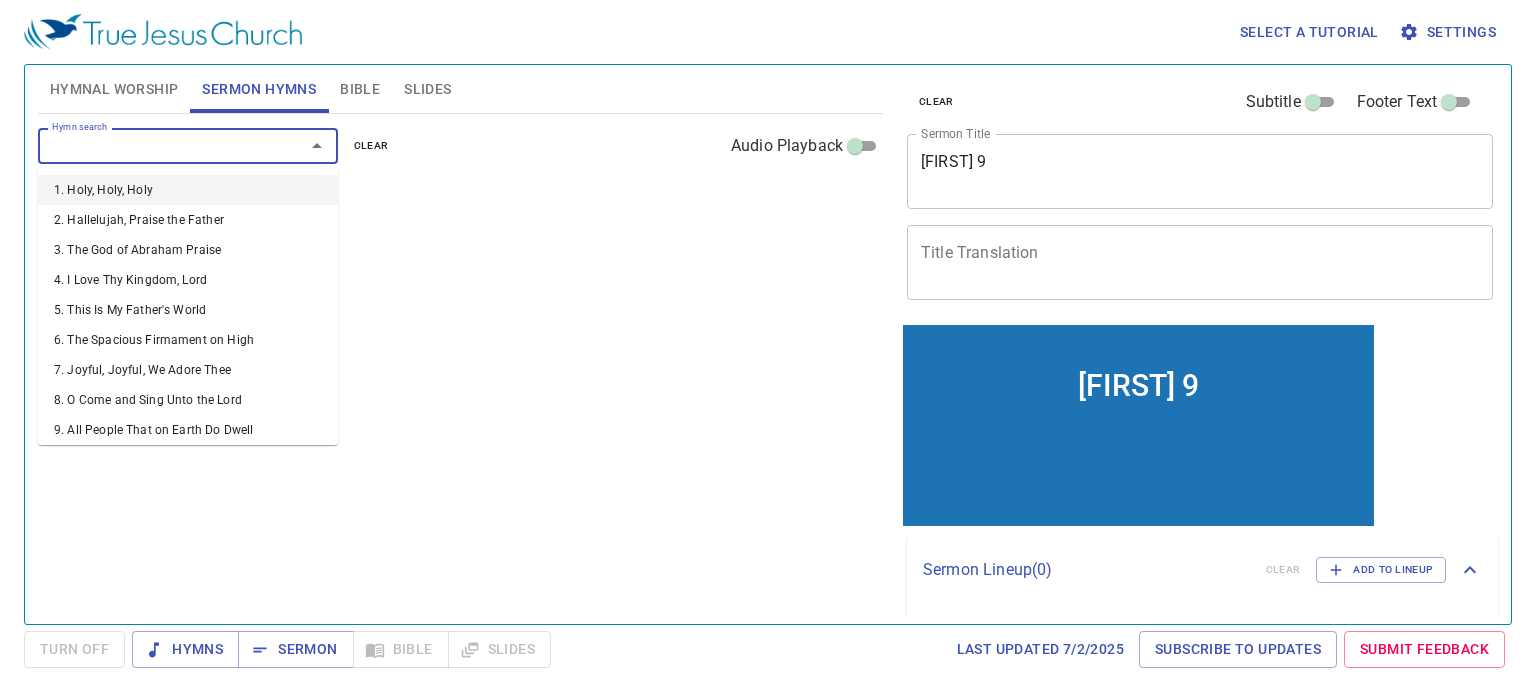 click on "Hymn search" at bounding box center [158, 145] 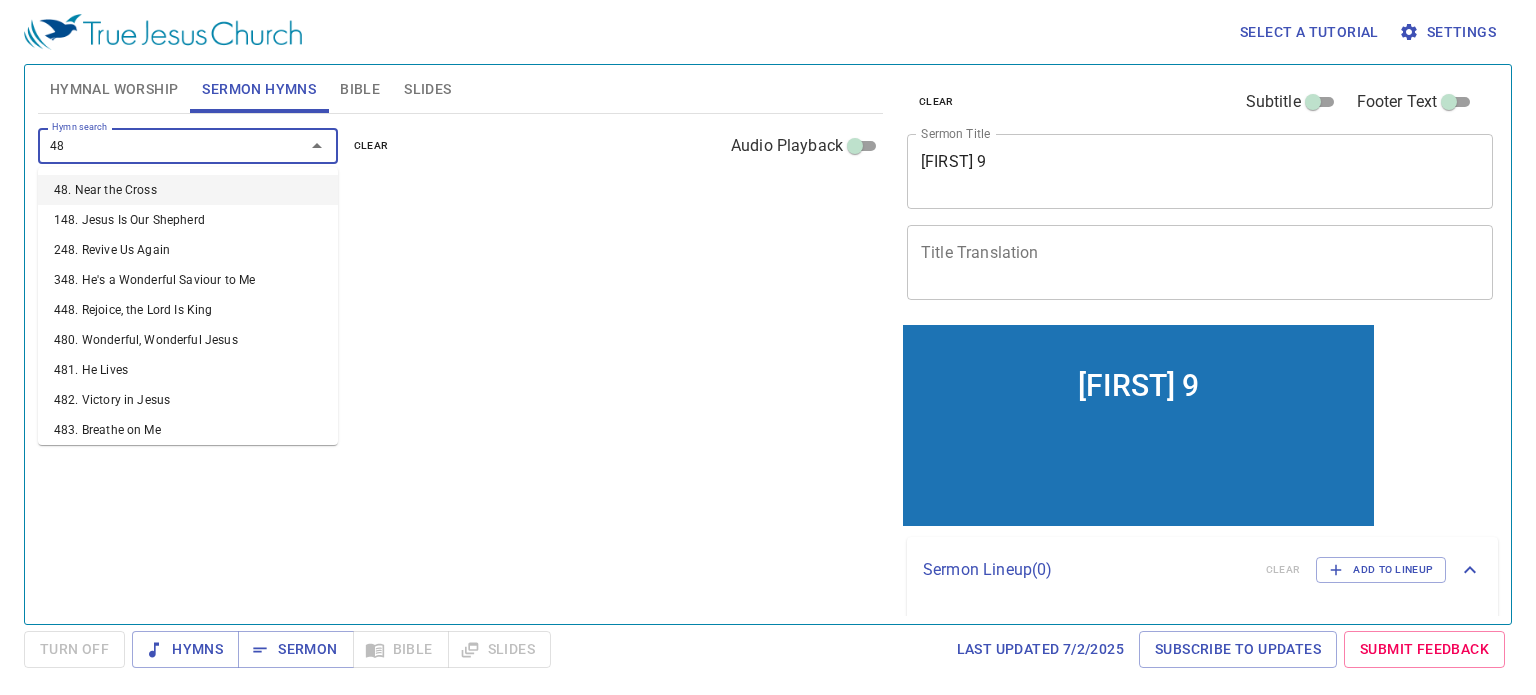 type on "488" 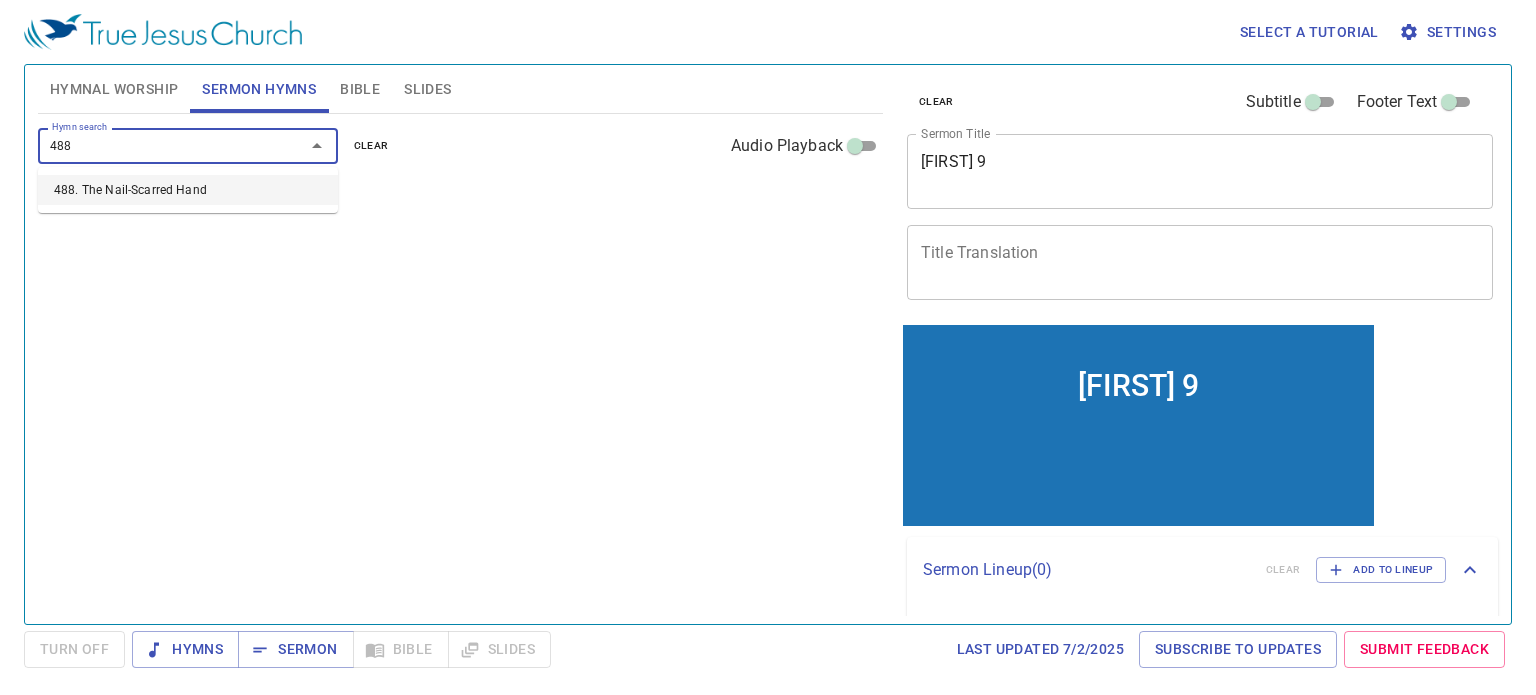 type 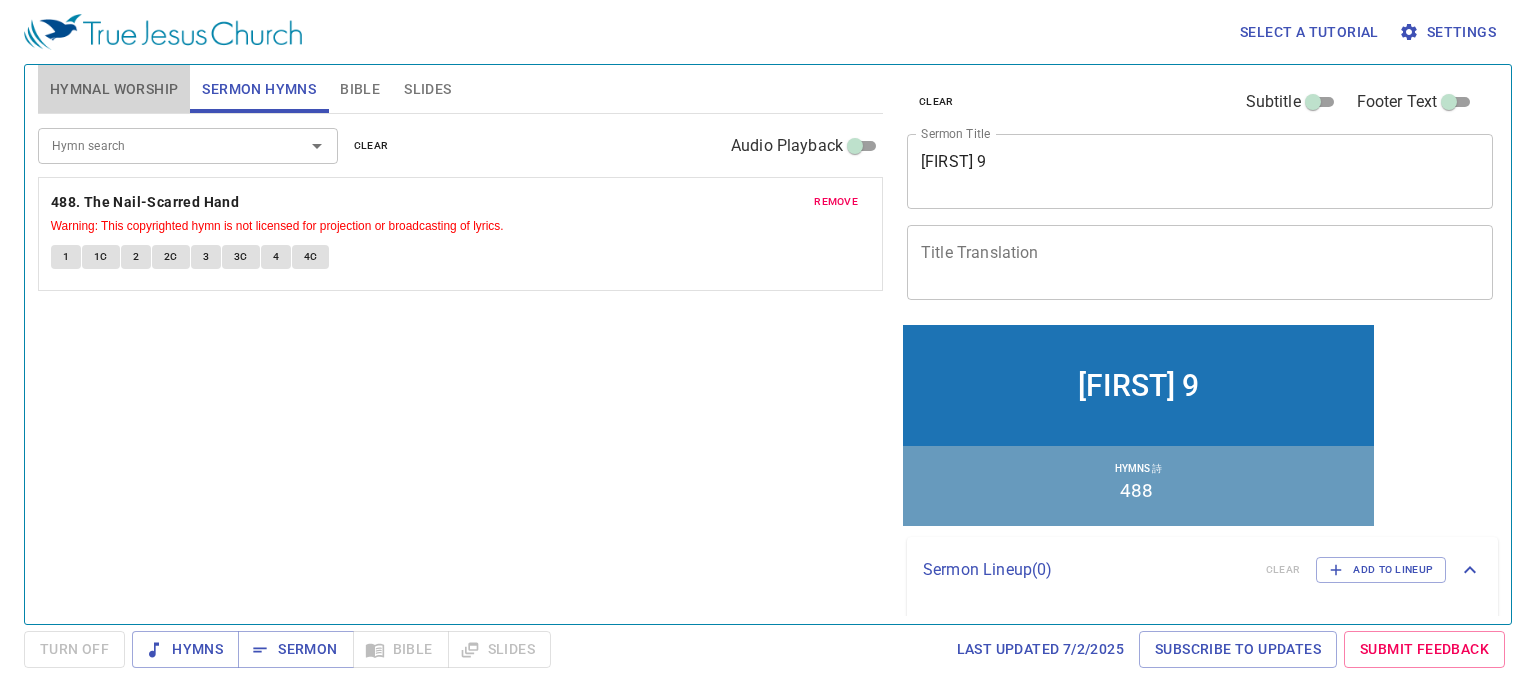 click on "Hymnal Worship" at bounding box center (114, 89) 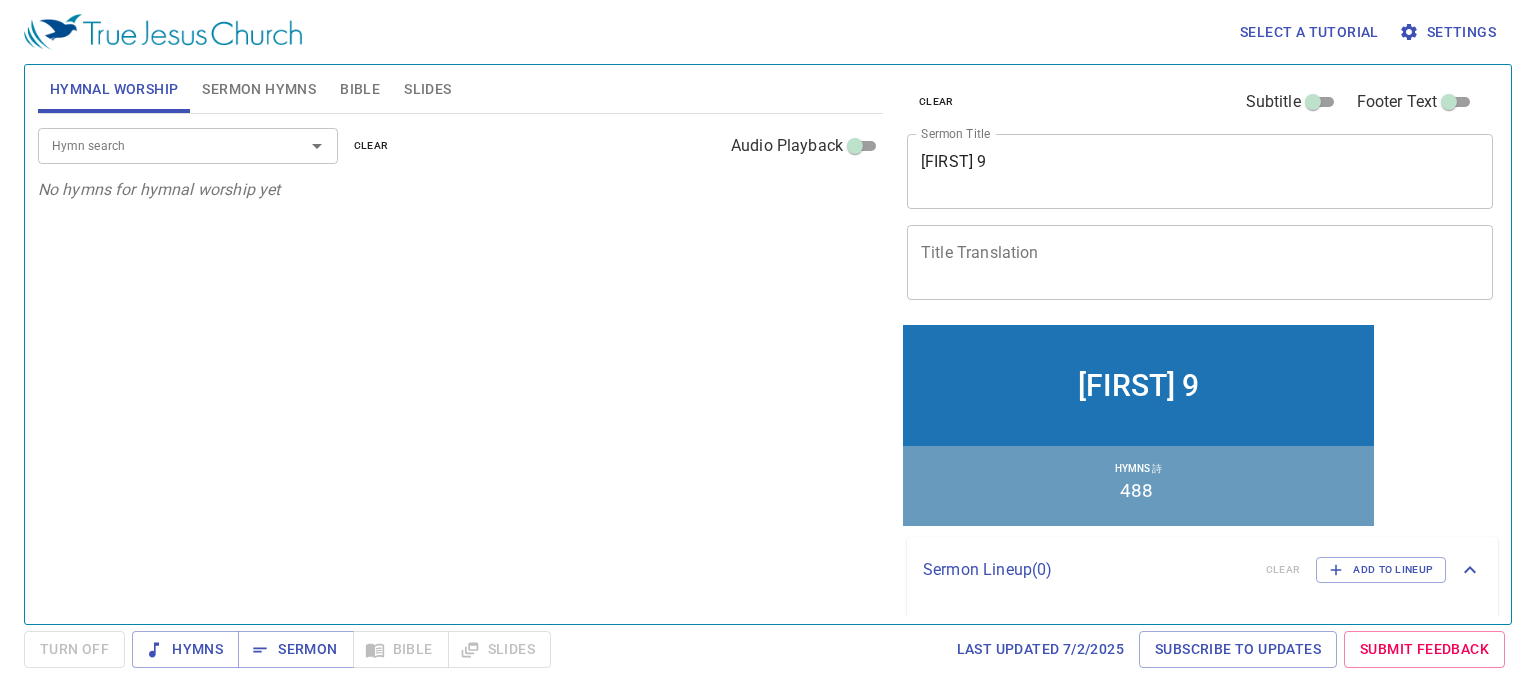 type 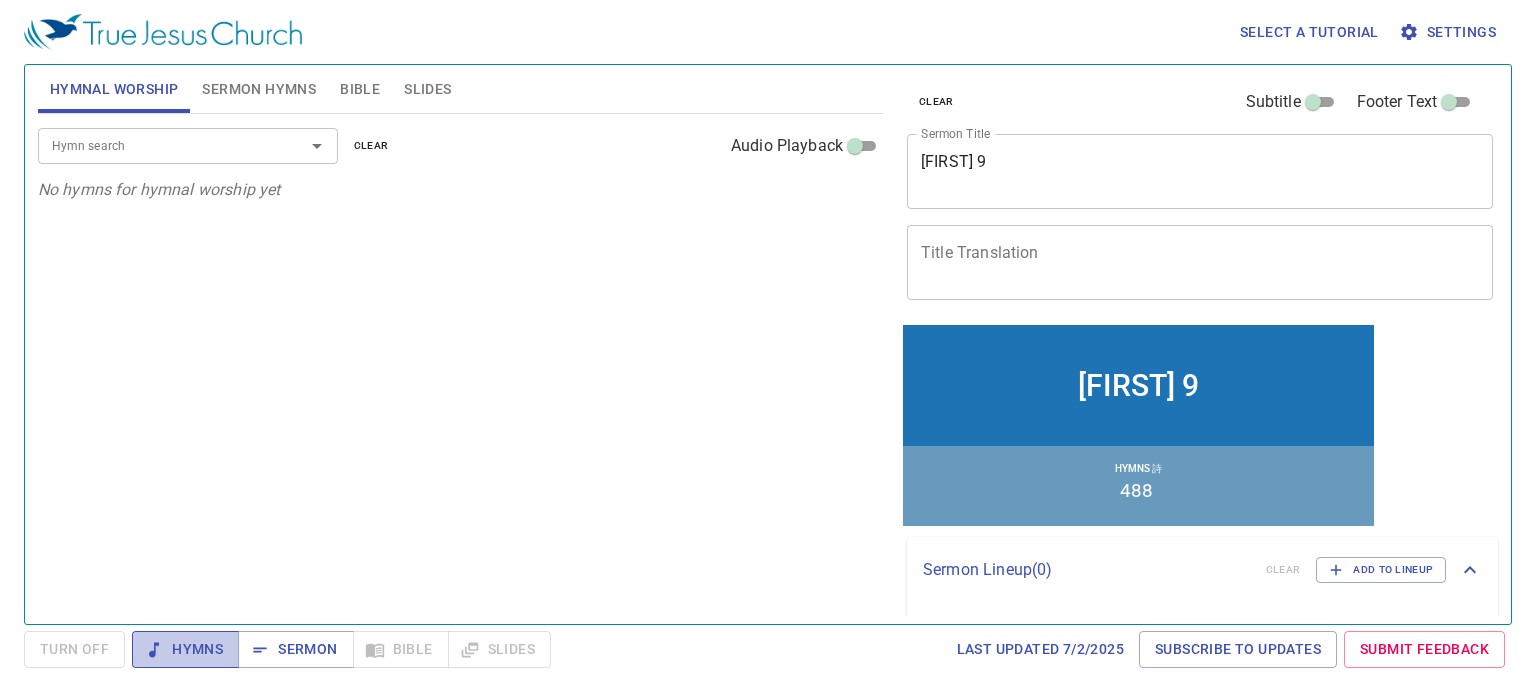 click on "Hymns" at bounding box center [185, 649] 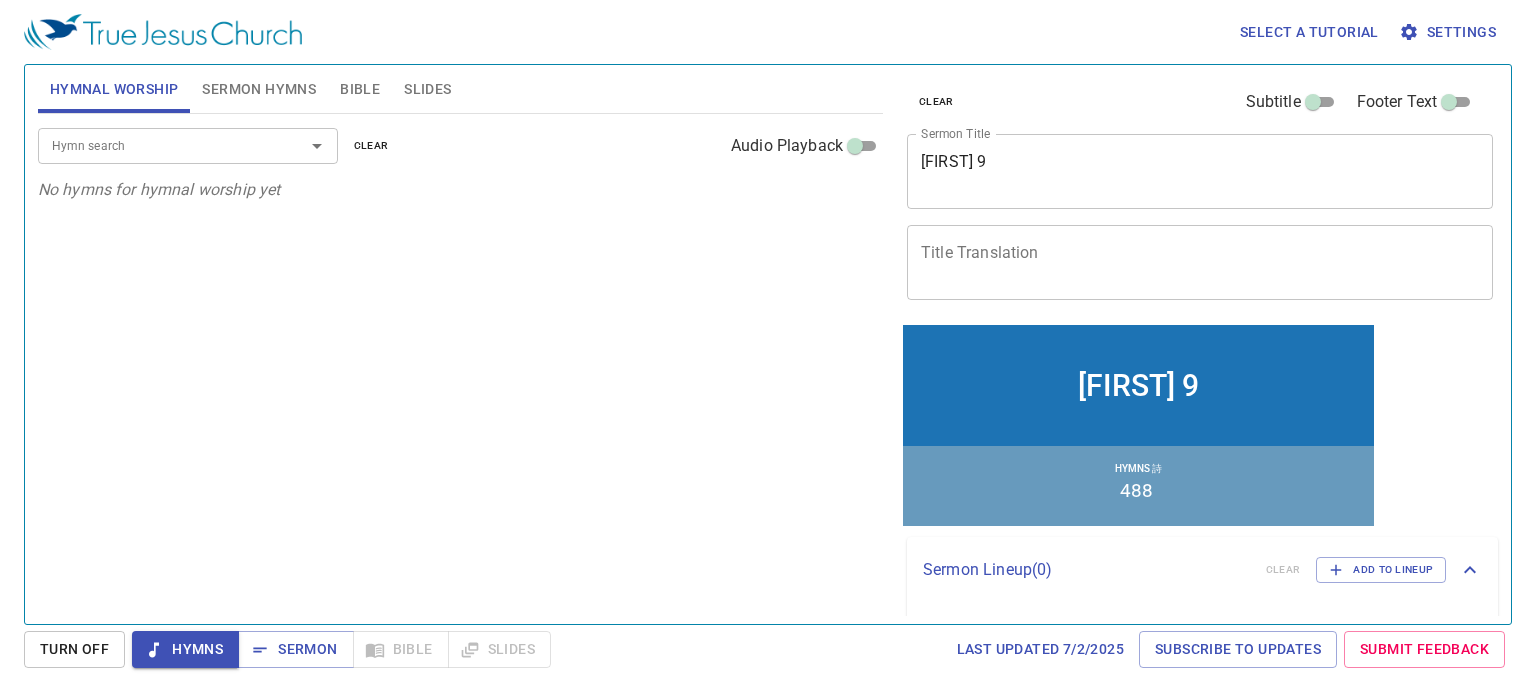 click on "Sermon Hymns" at bounding box center (259, 89) 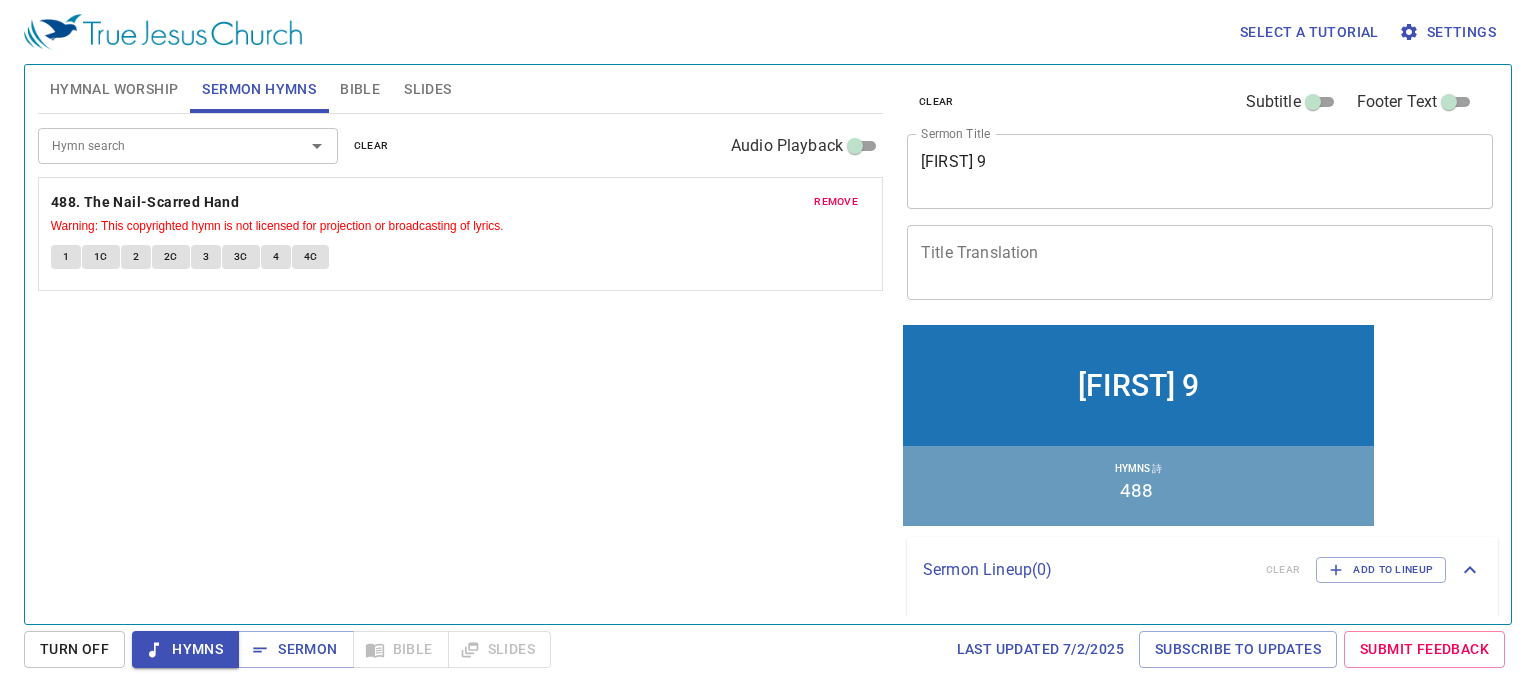 click on "Hymnal Worship" at bounding box center [114, 89] 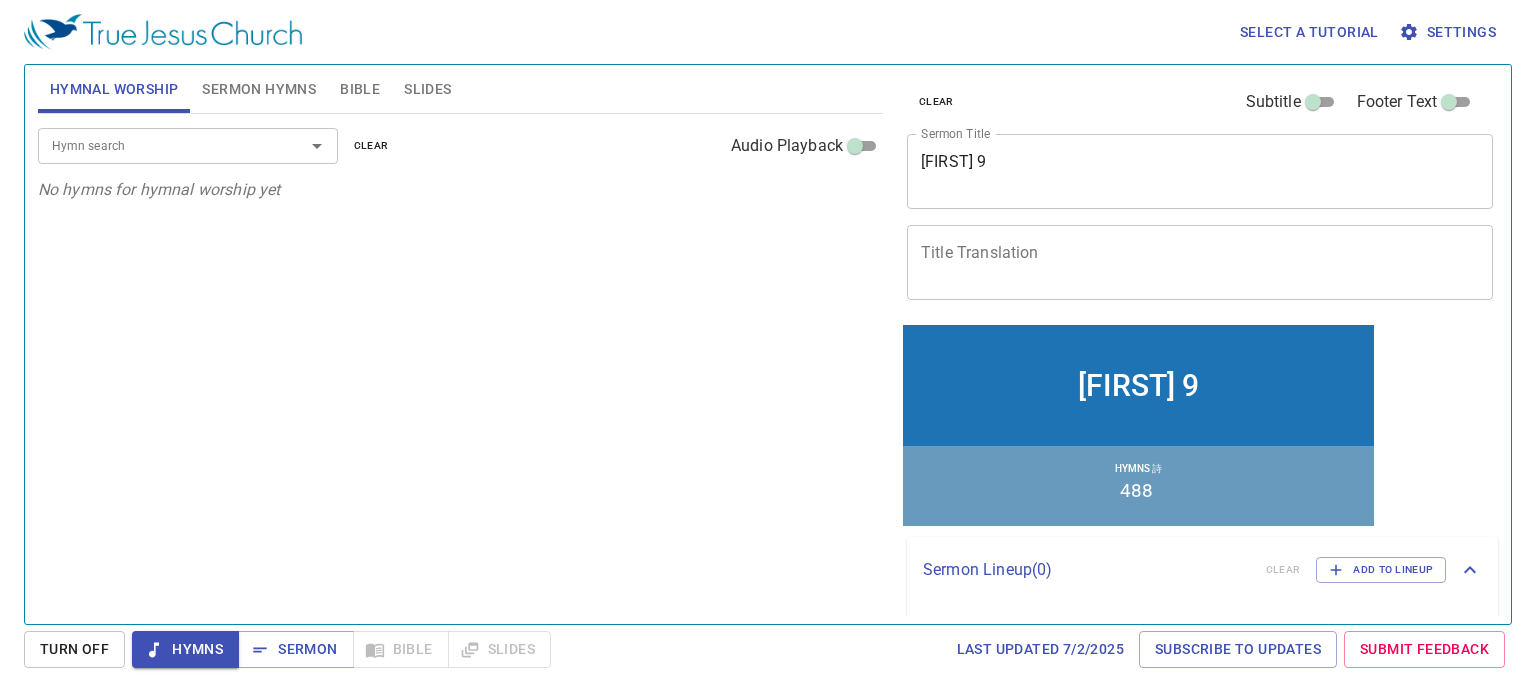 click on "Hymn search" at bounding box center (158, 145) 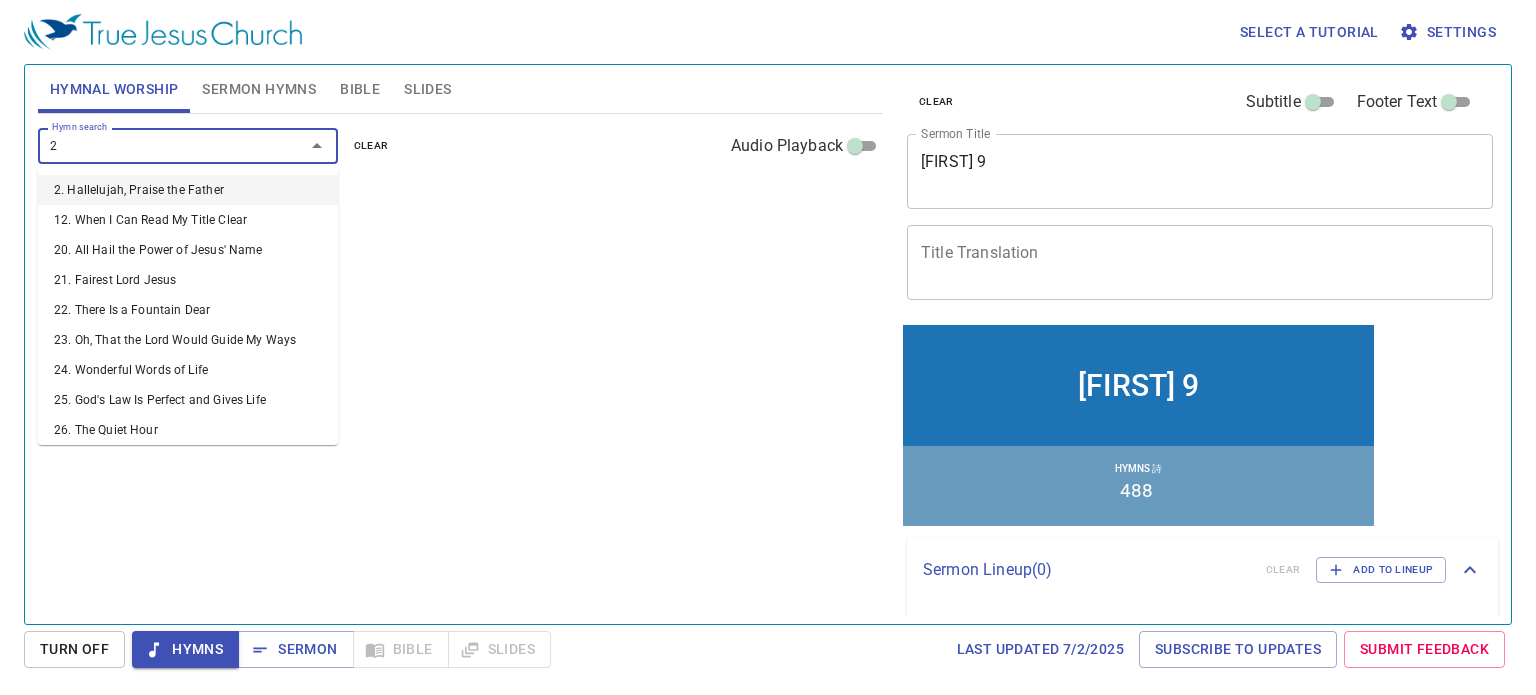 type on "24" 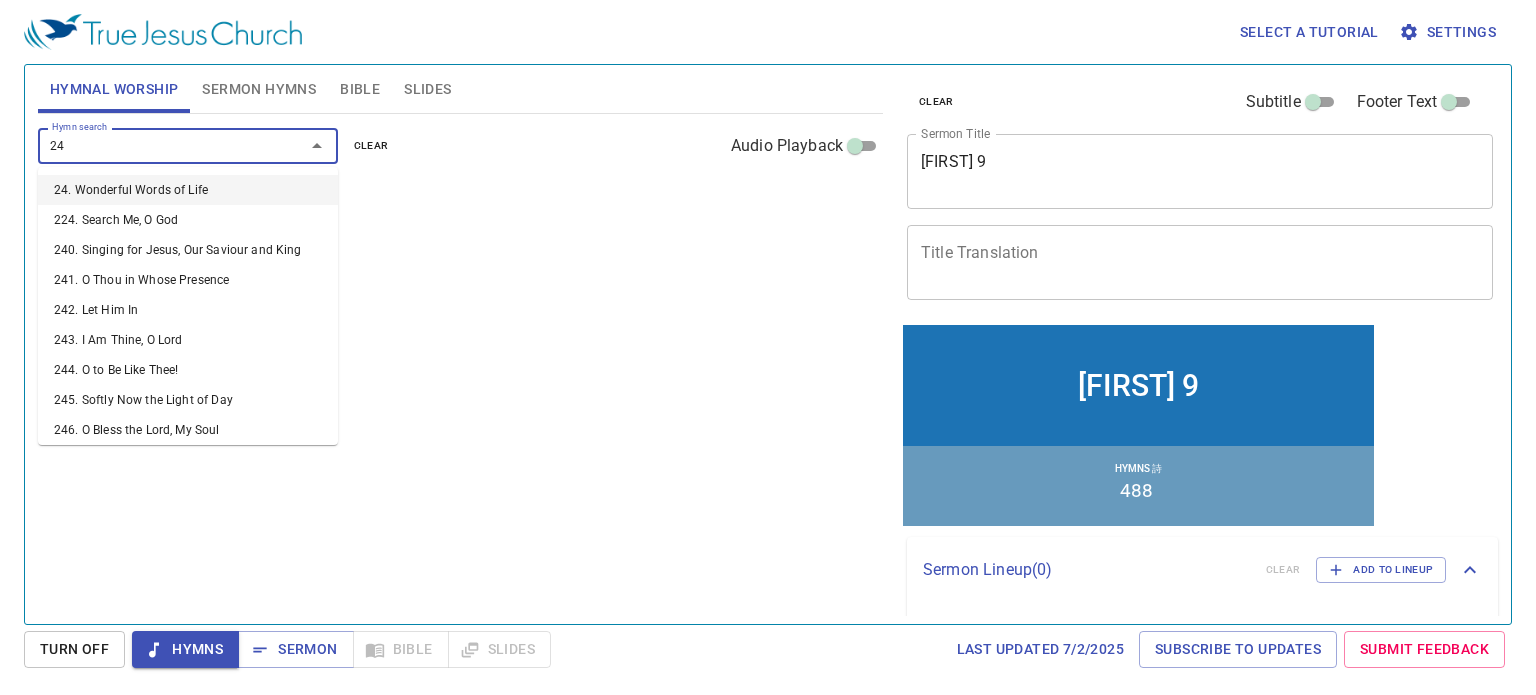 type 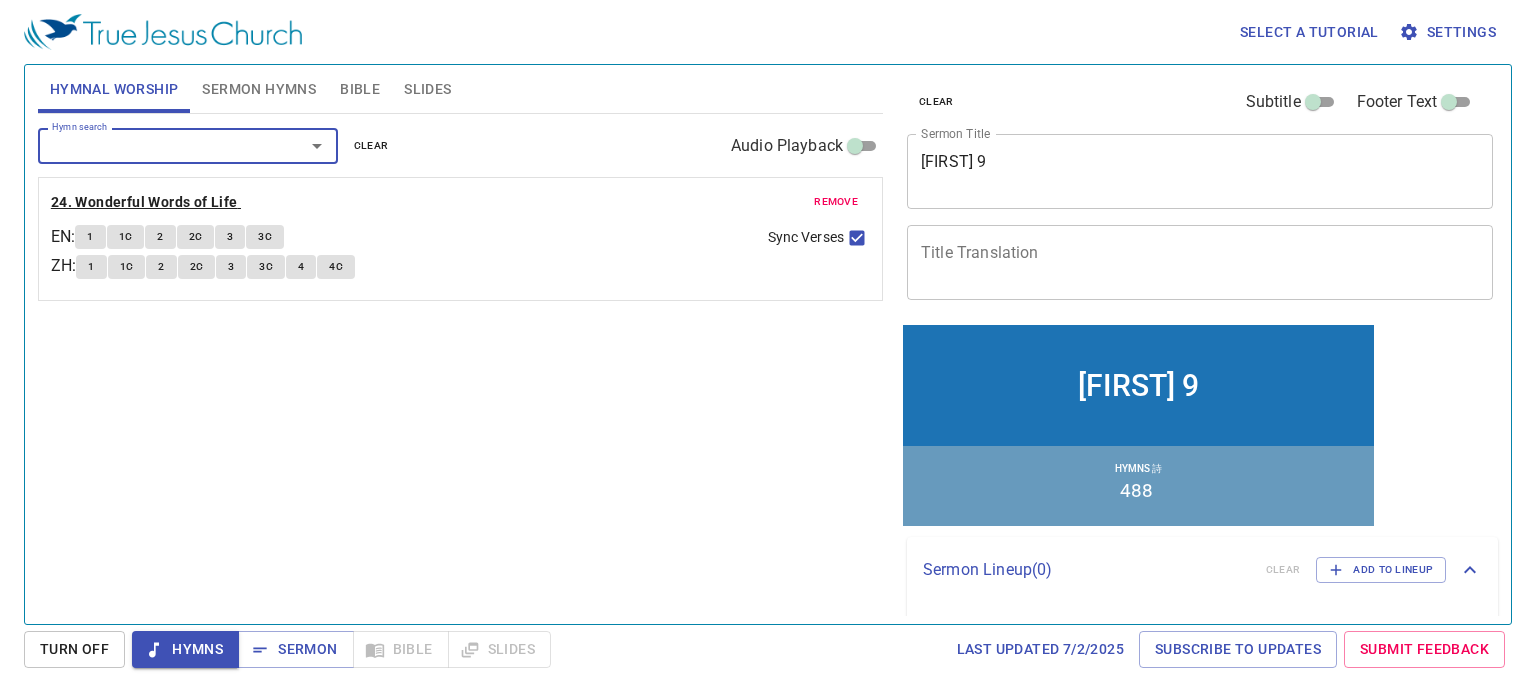 click on "24. Wonderful Words of Life" at bounding box center (144, 202) 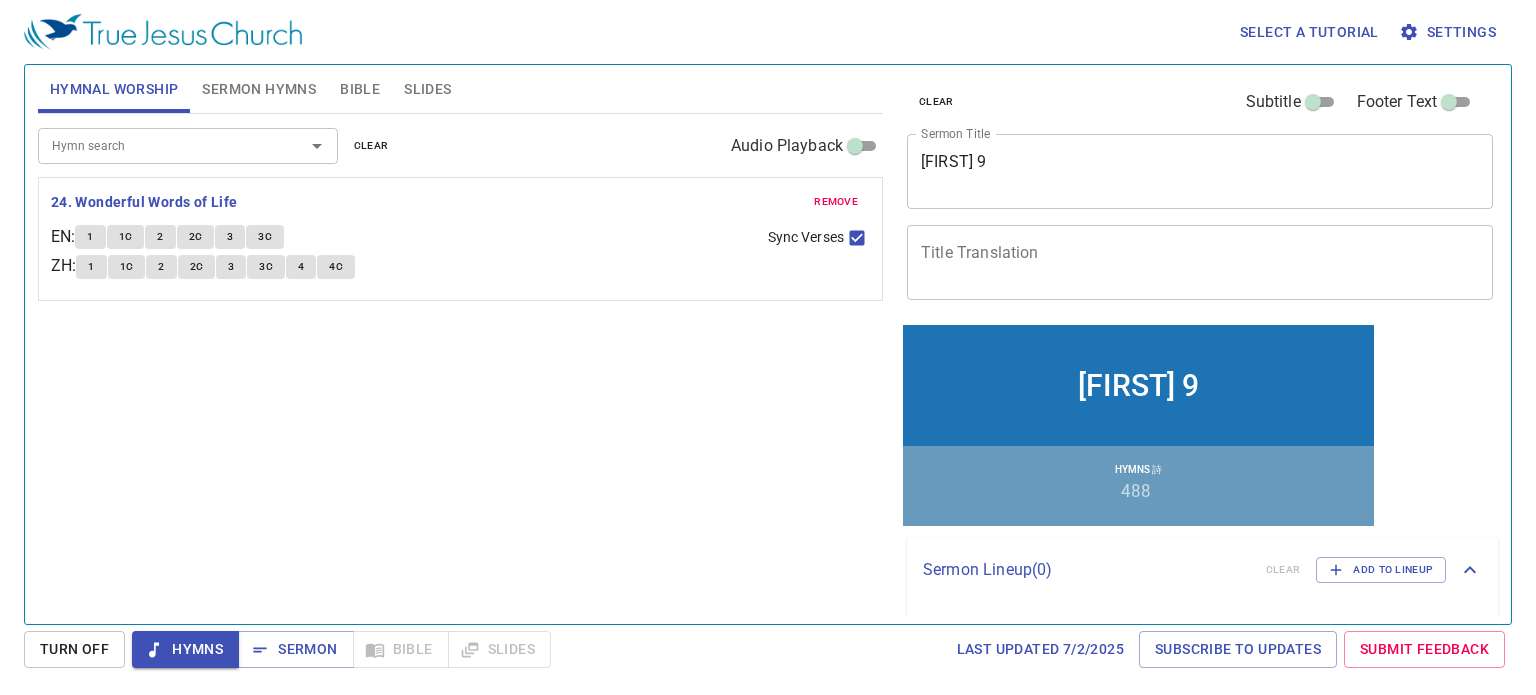 click on "1" at bounding box center (90, 237) 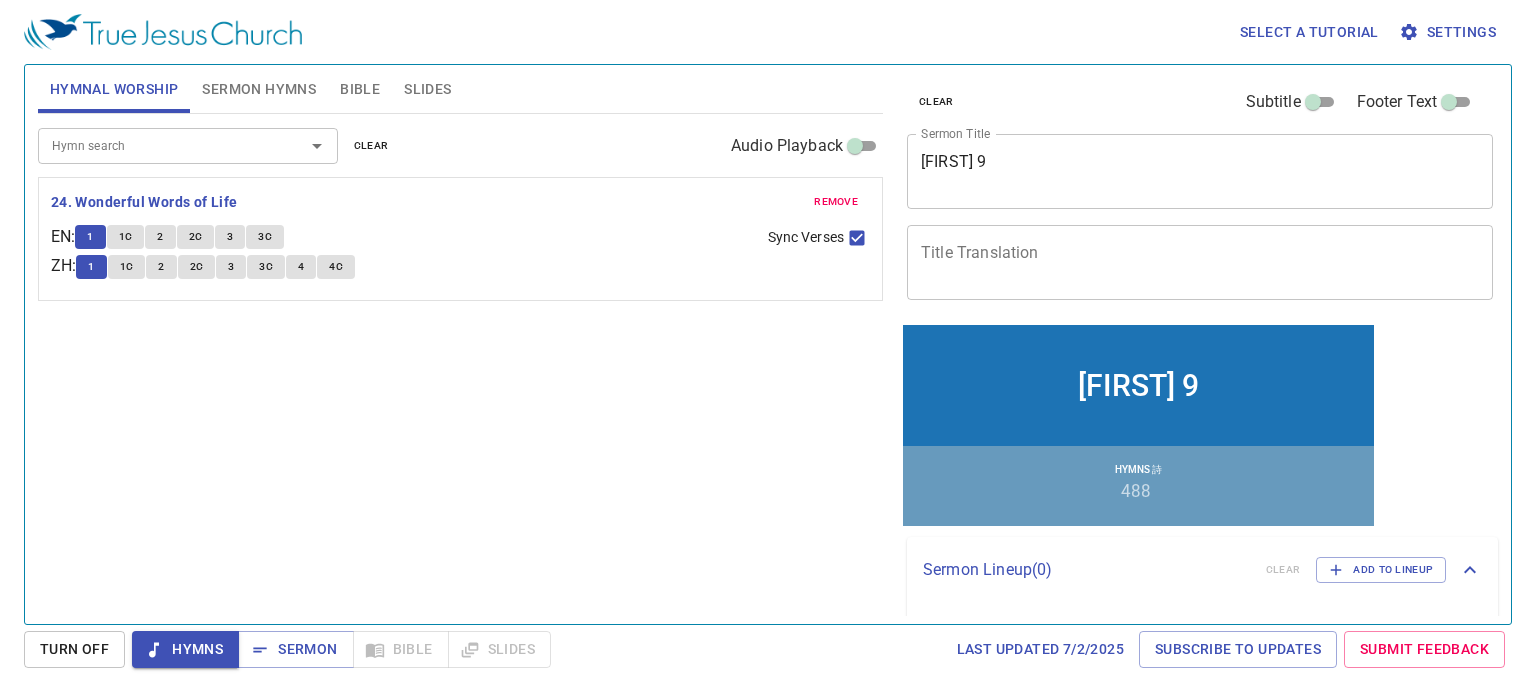 click on "24. Wonderful Words of Life" at bounding box center [460, 202] 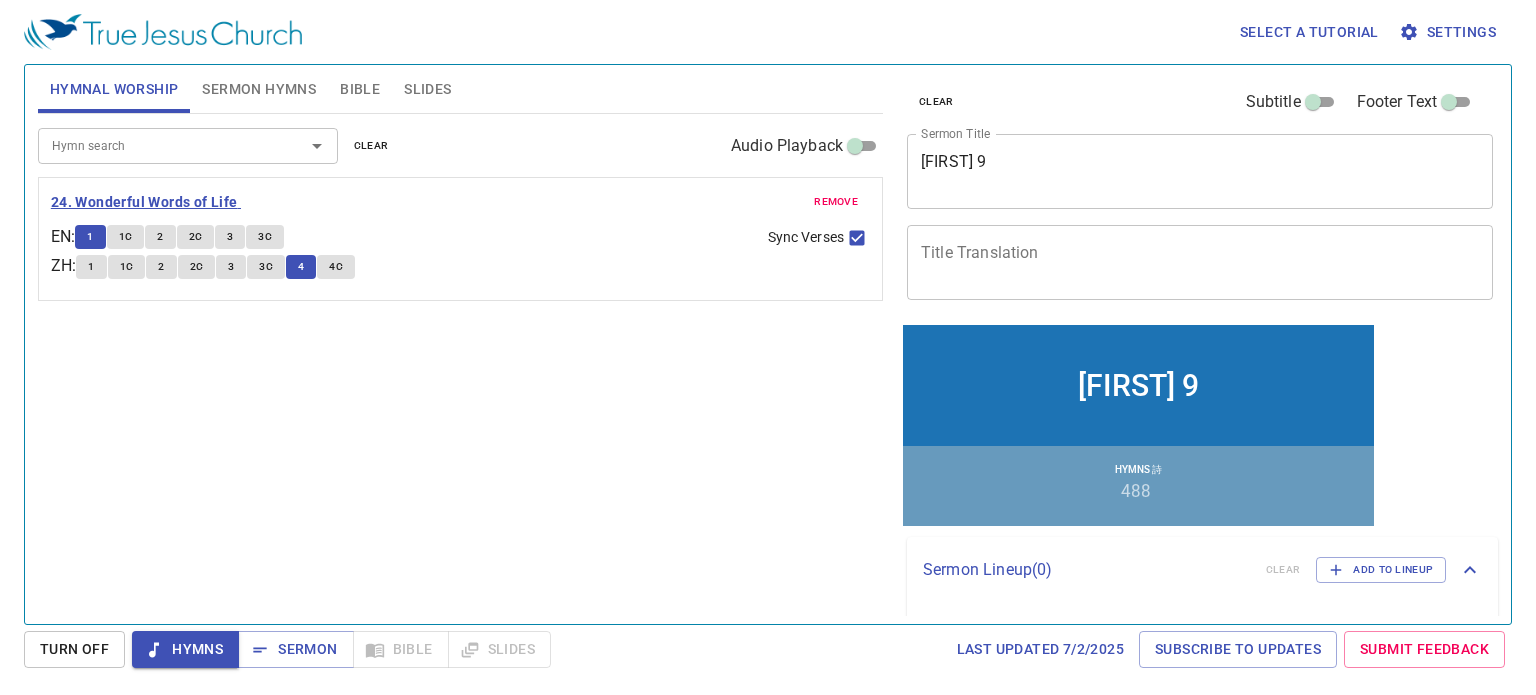 click on "24. Wonderful Words of Life" at bounding box center [144, 202] 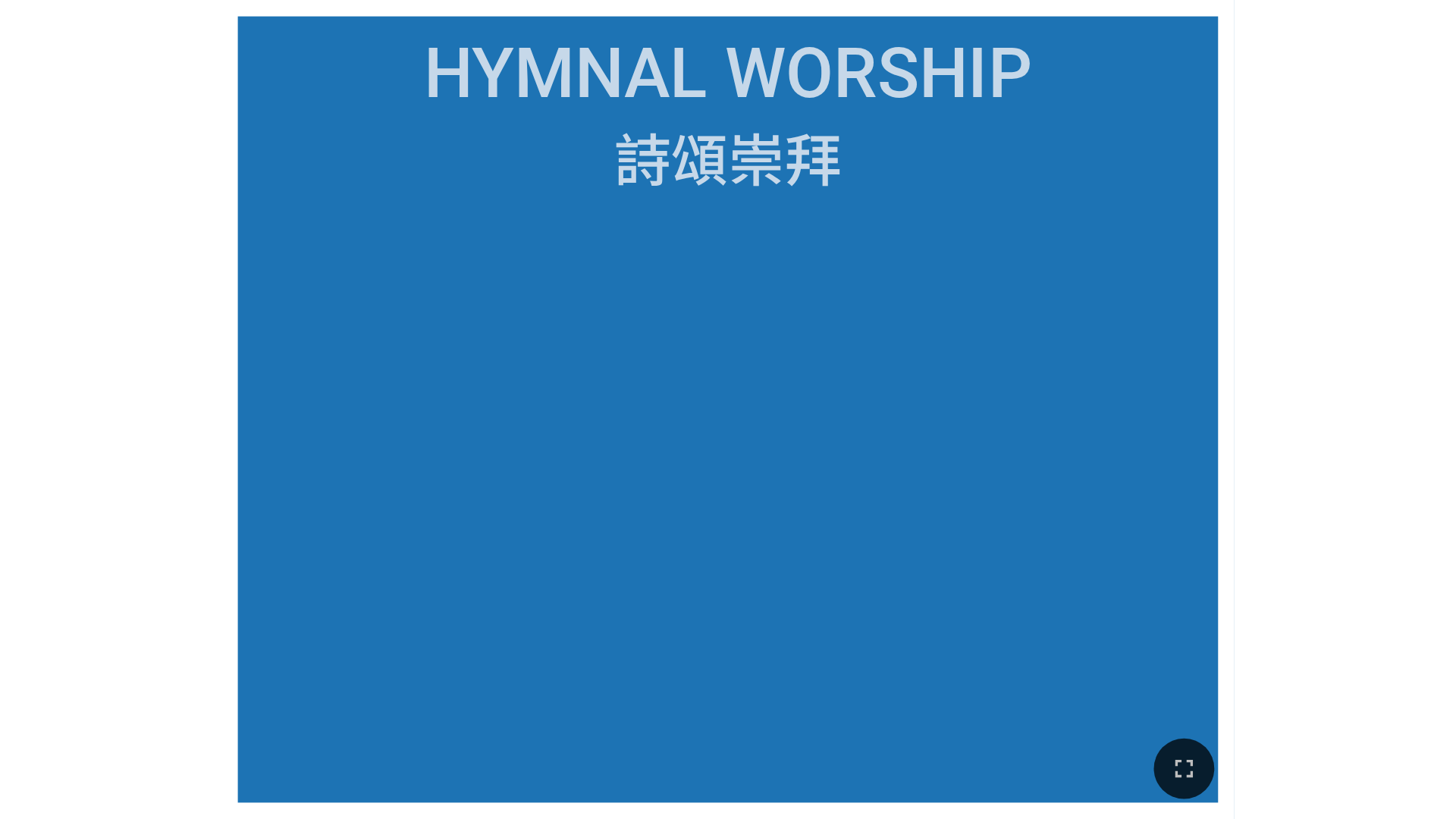 scroll, scrollTop: 0, scrollLeft: 0, axis: both 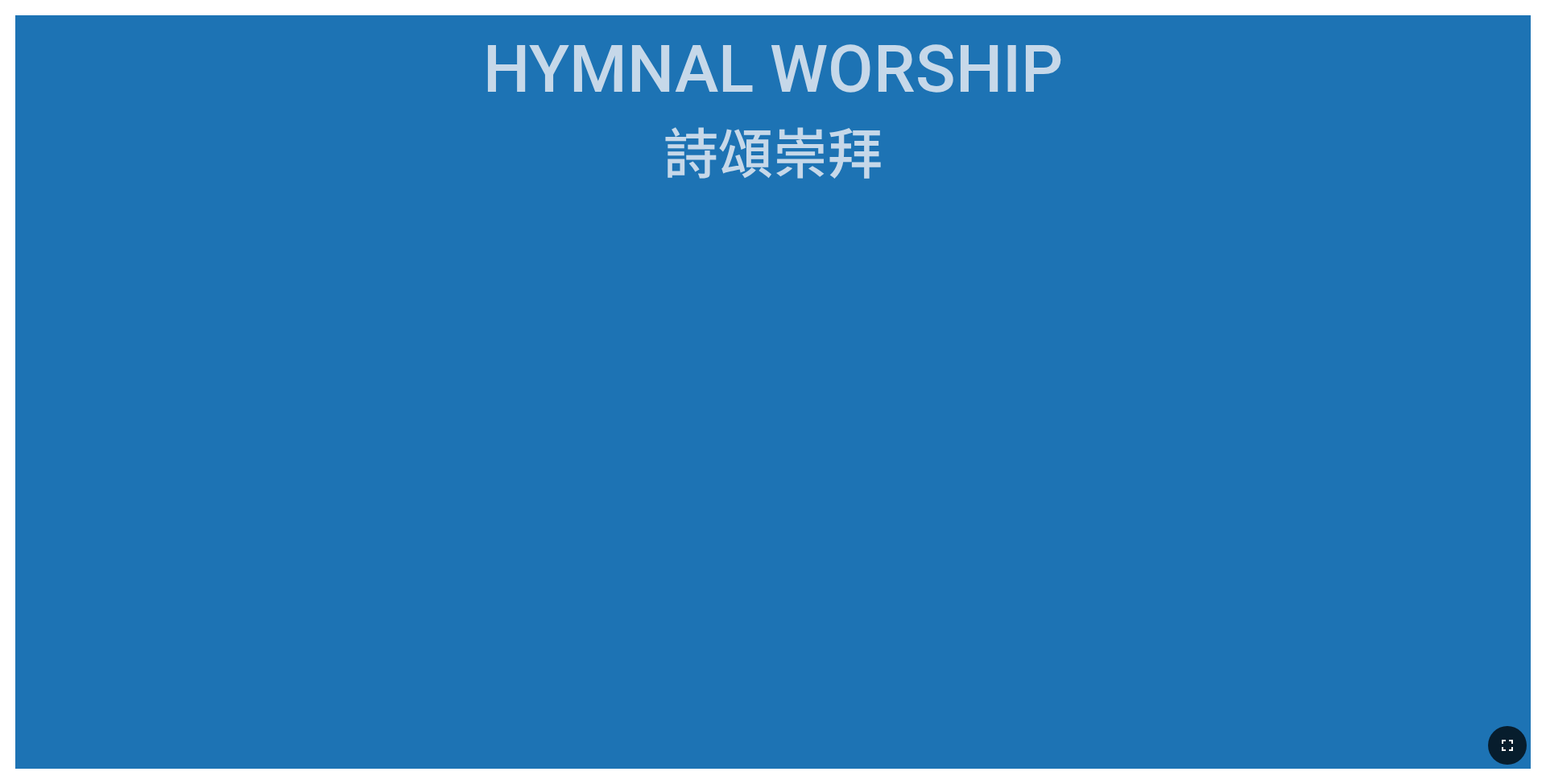 click 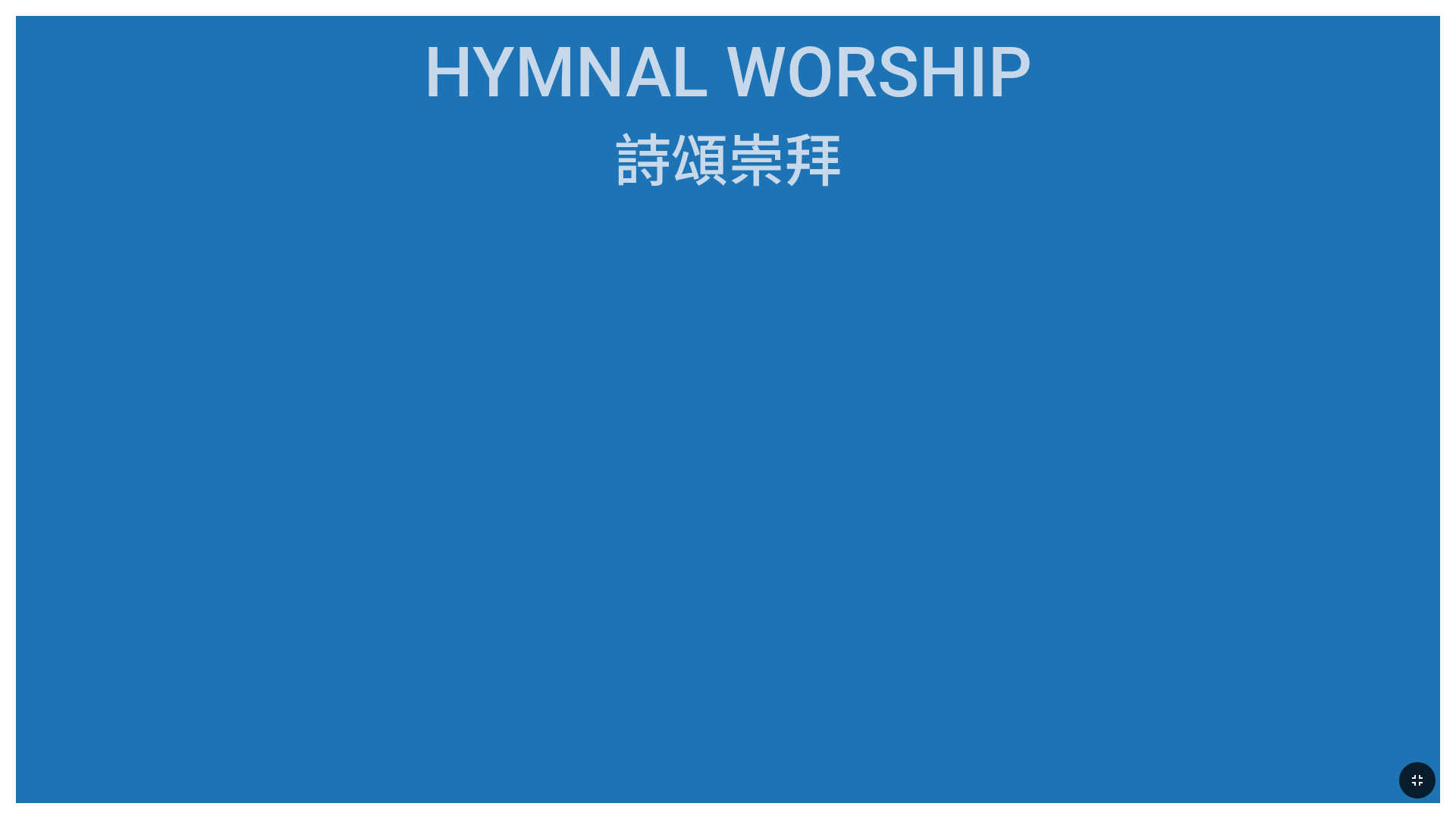 type 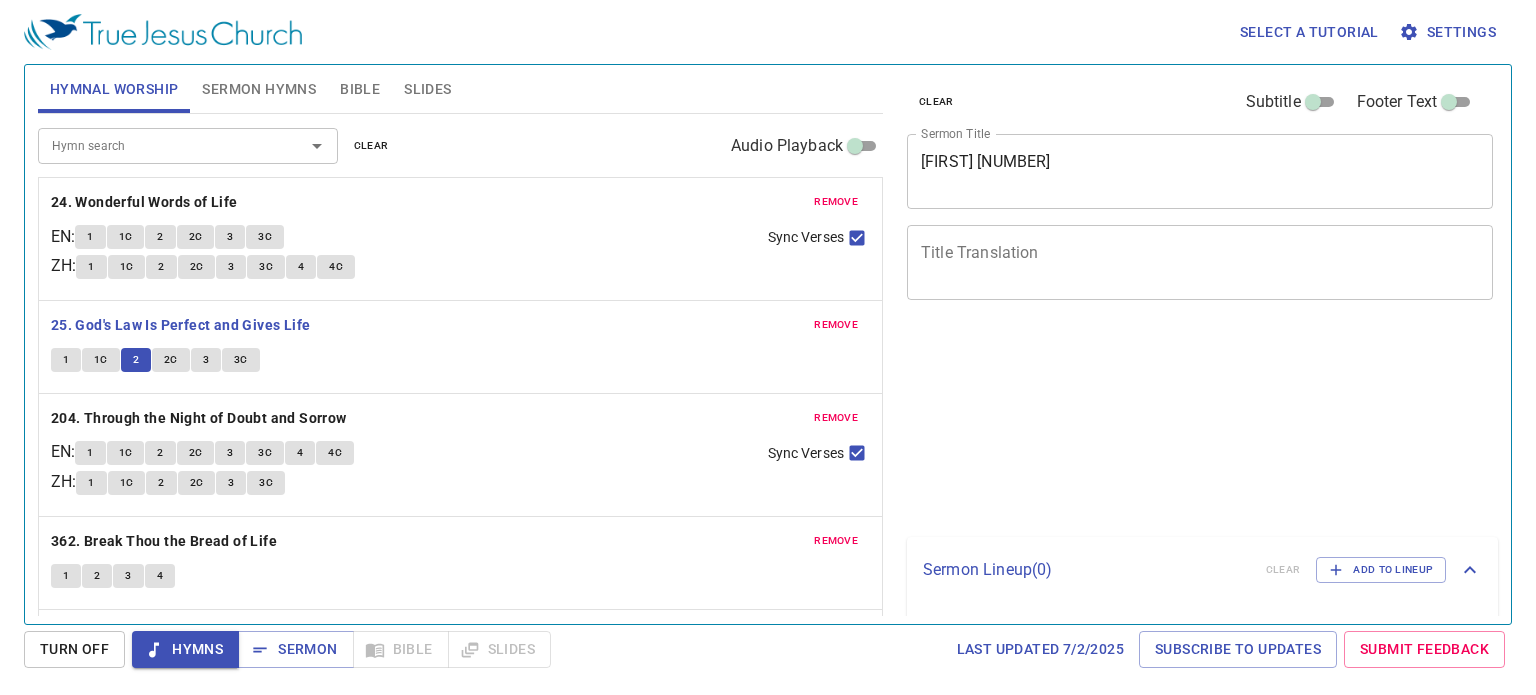 type 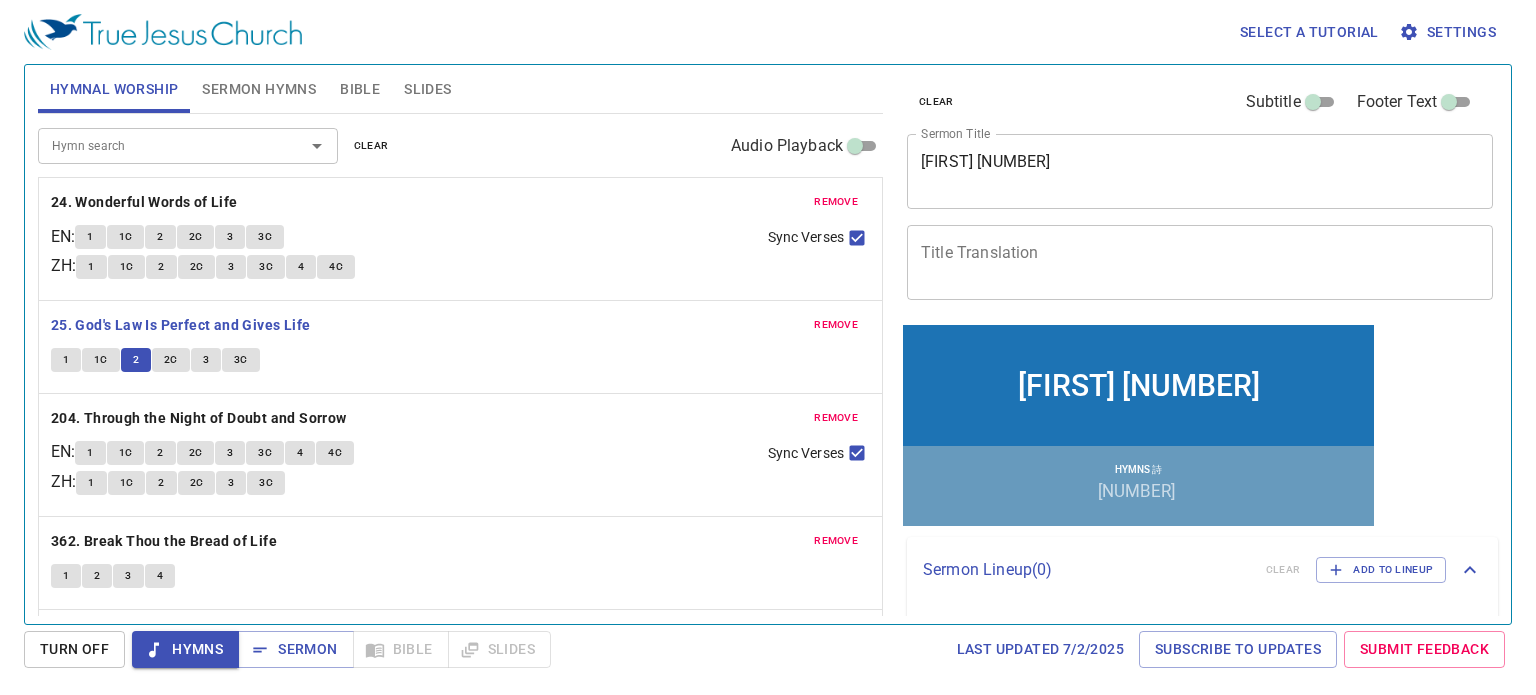 scroll, scrollTop: 0, scrollLeft: 0, axis: both 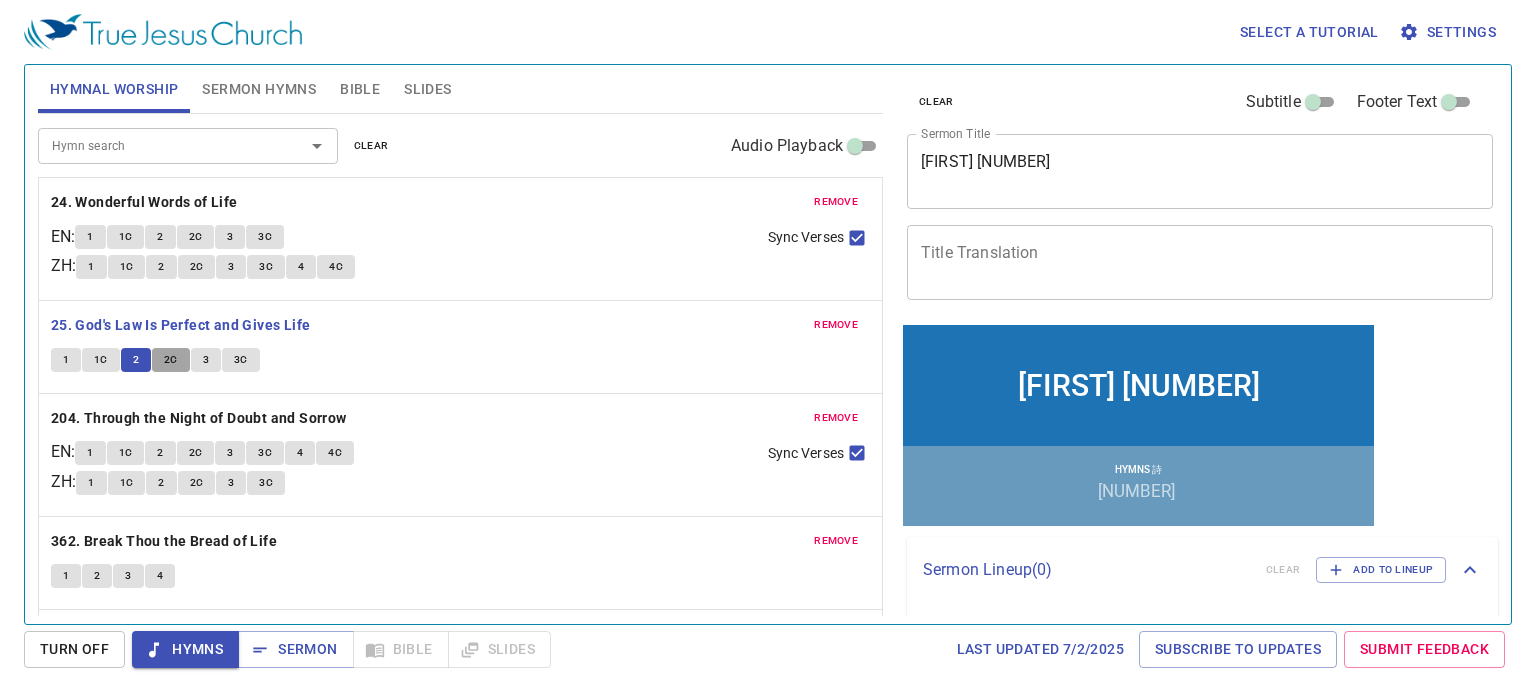 click on "2C" at bounding box center (171, 360) 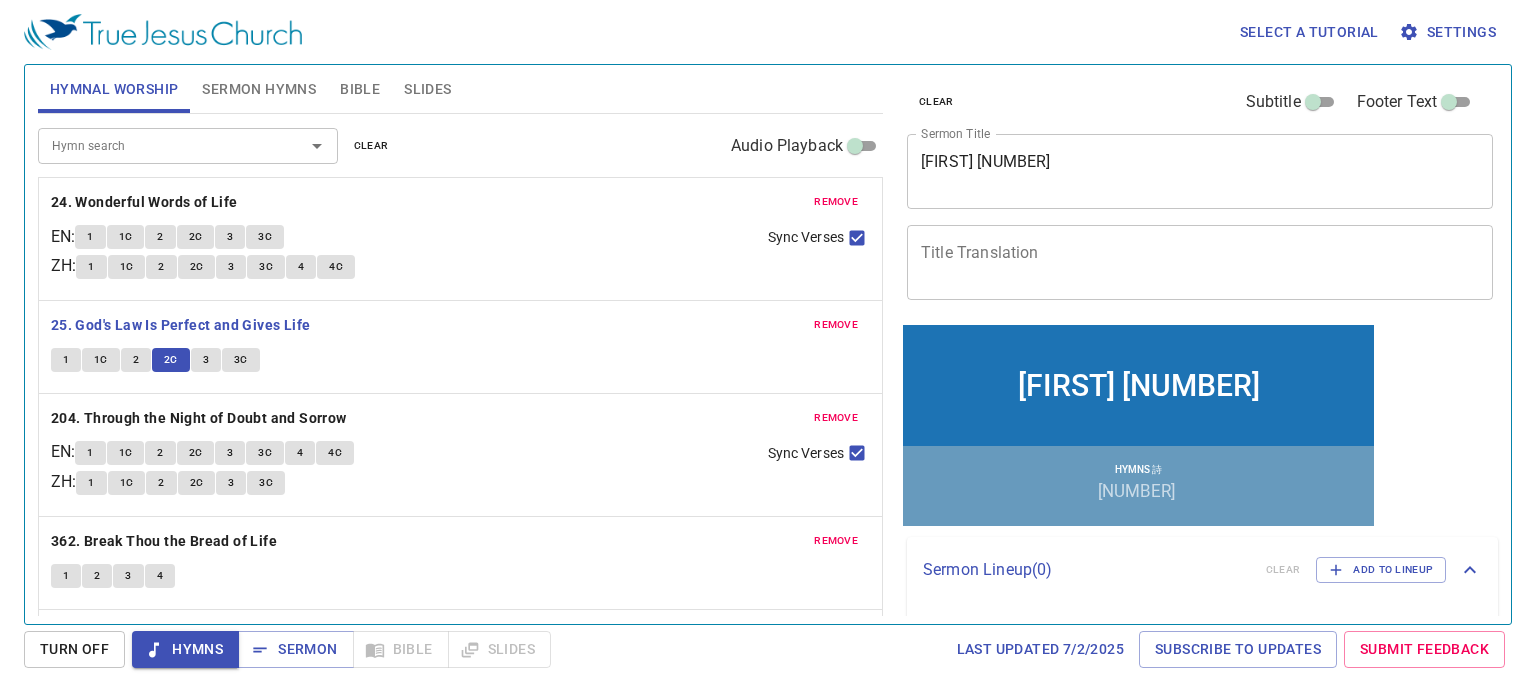 click on "1 1C 2 2C 3 3C" 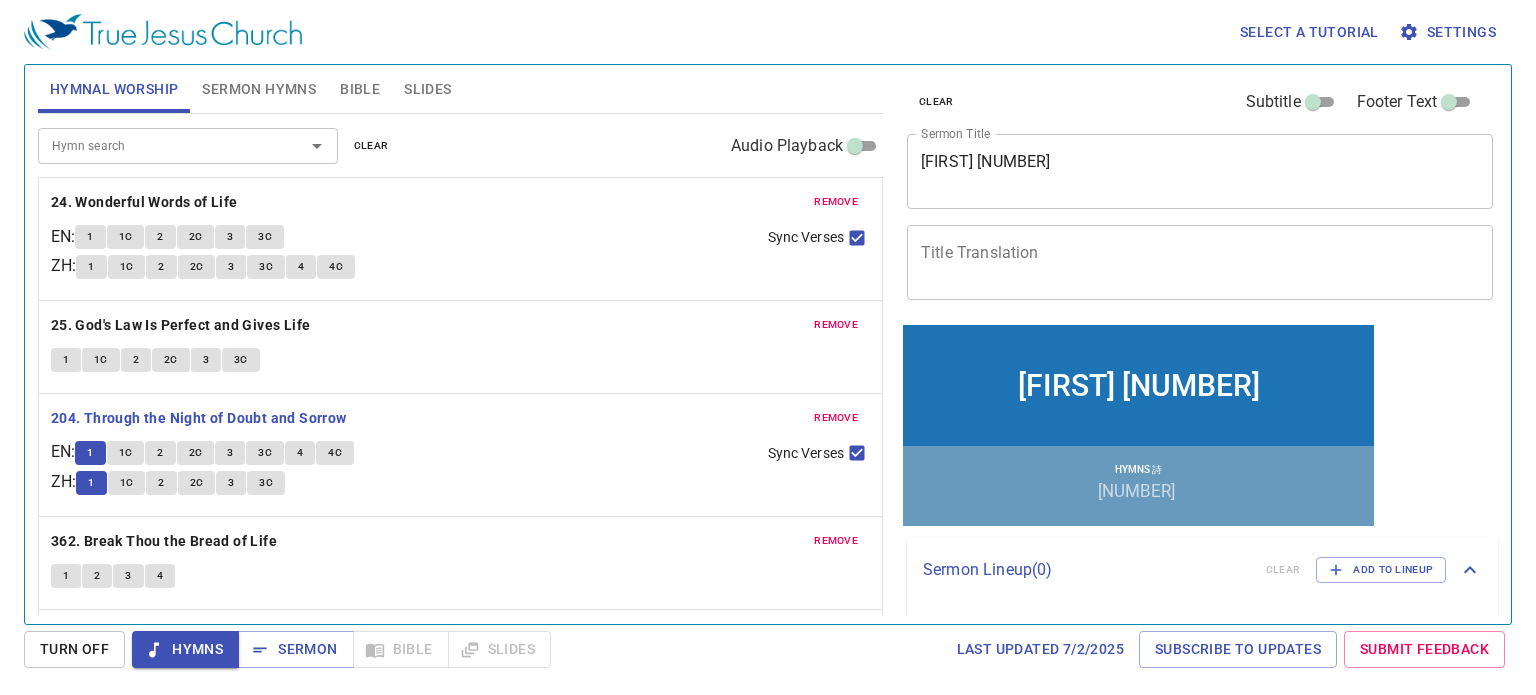 scroll, scrollTop: 0, scrollLeft: 0, axis: both 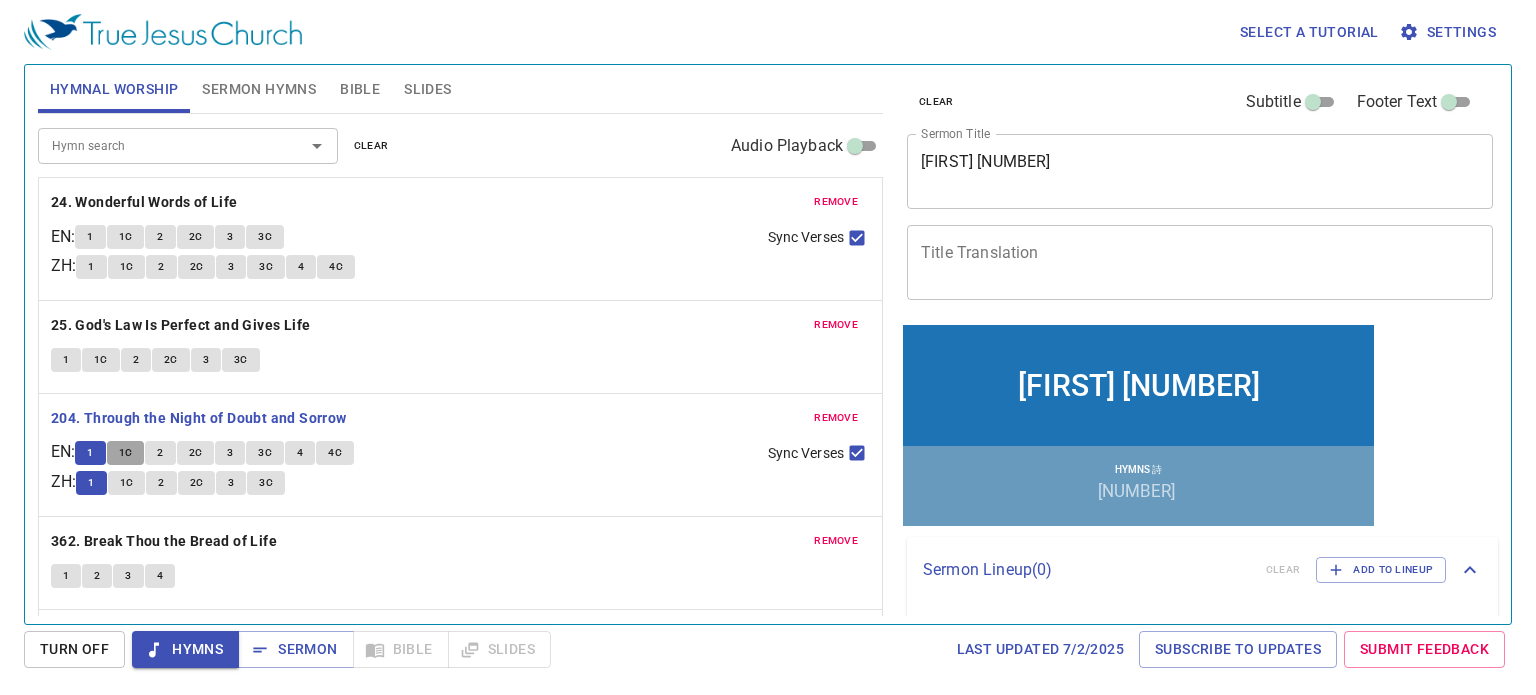 click on "1C" at bounding box center [126, 453] 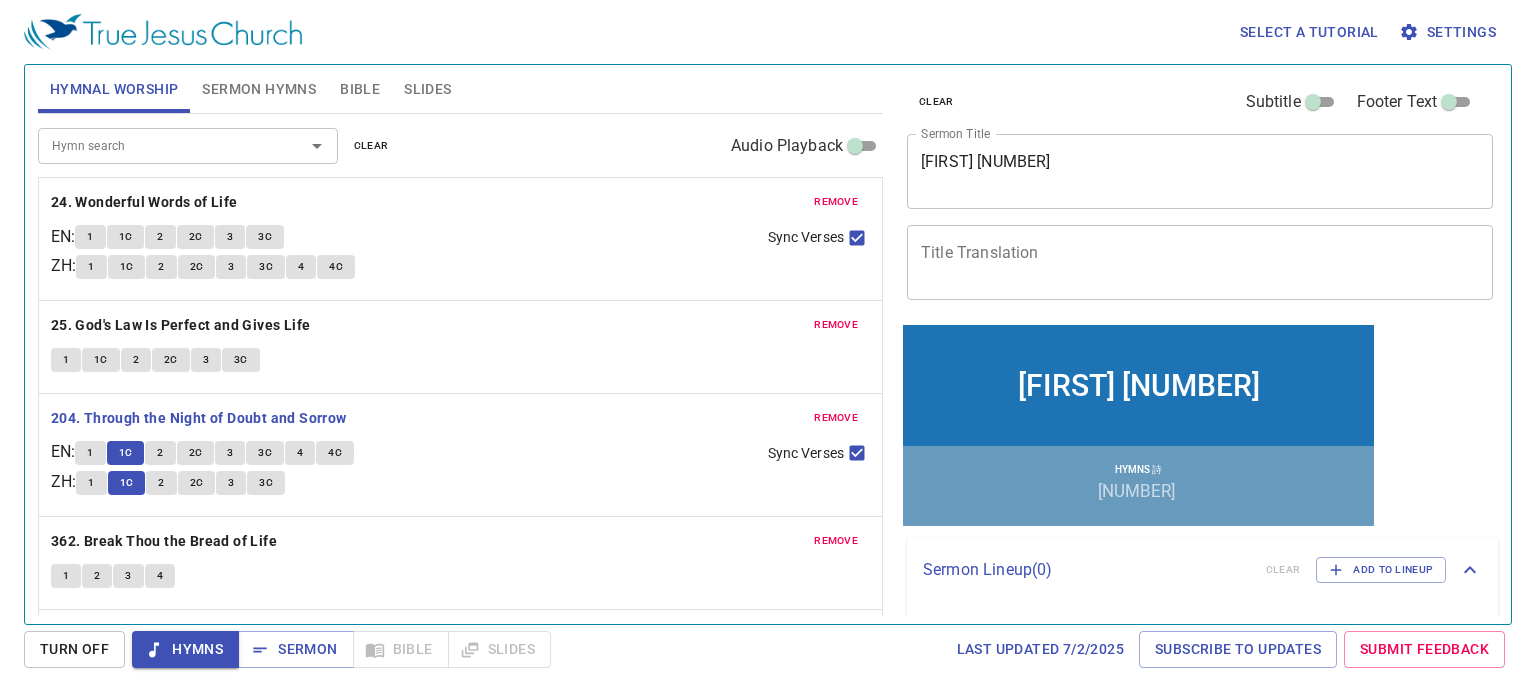 type 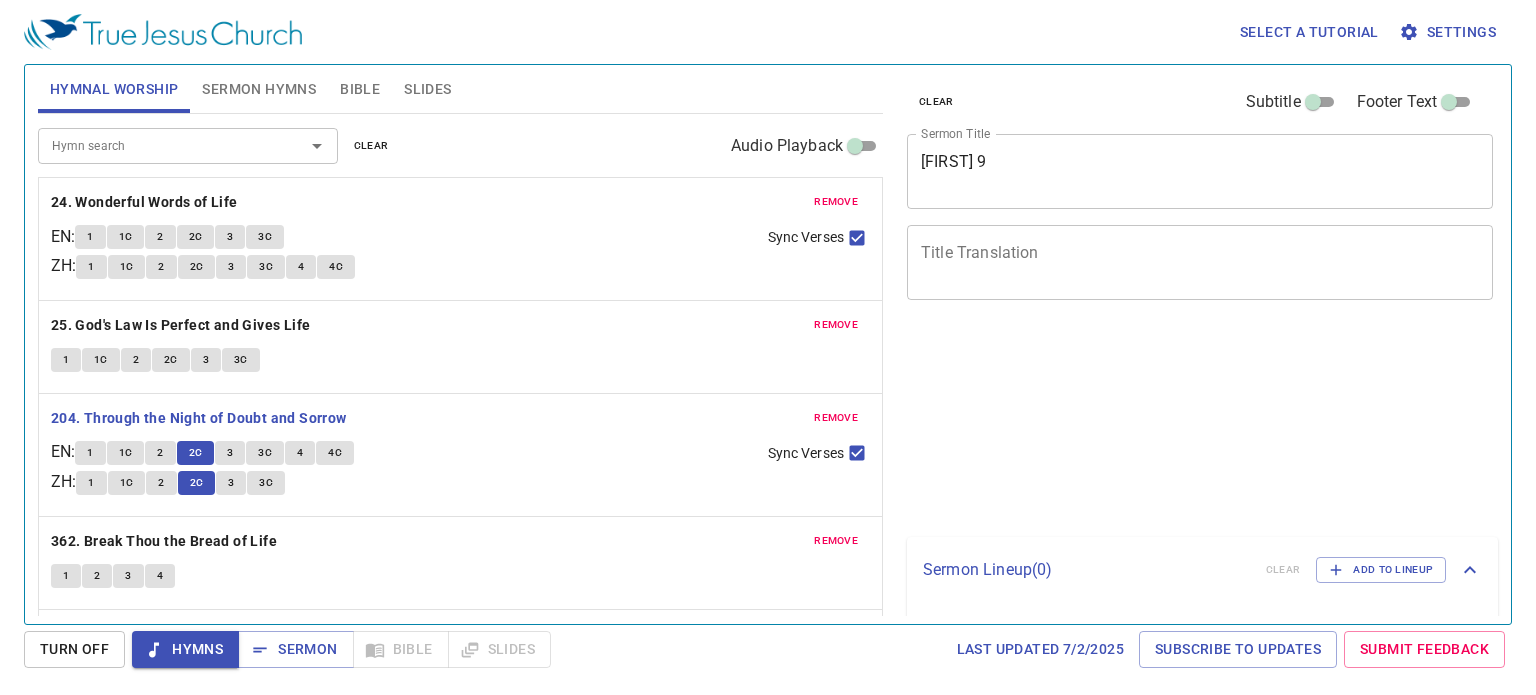 scroll, scrollTop: 0, scrollLeft: 0, axis: both 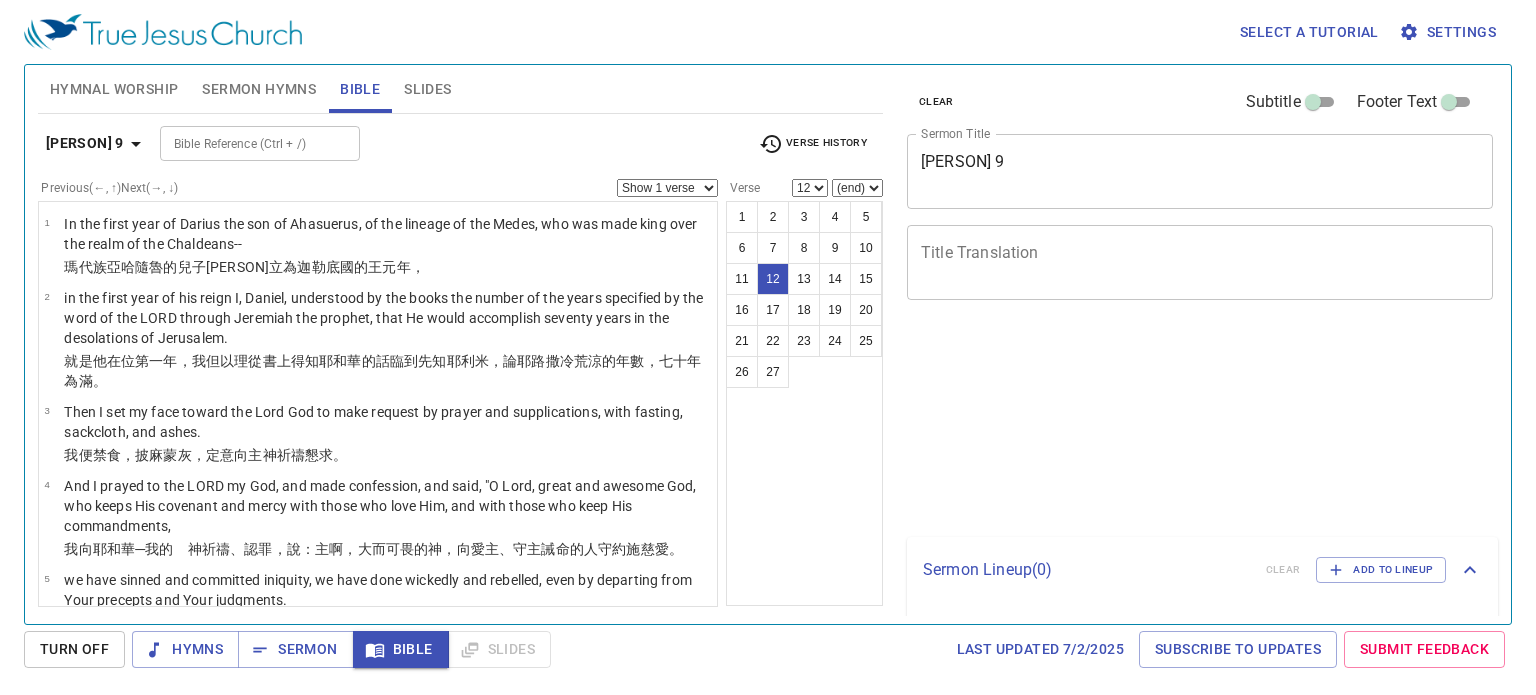 select on "12" 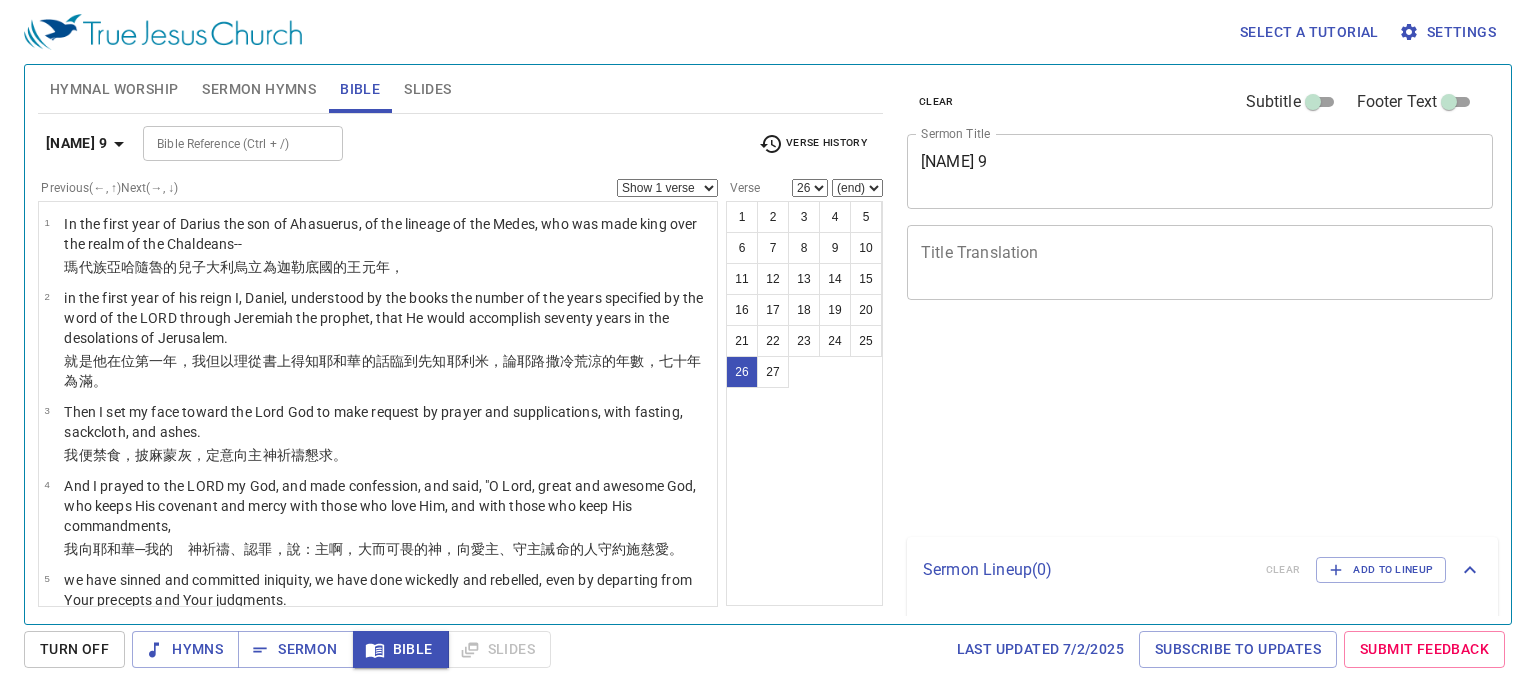 select on "26" 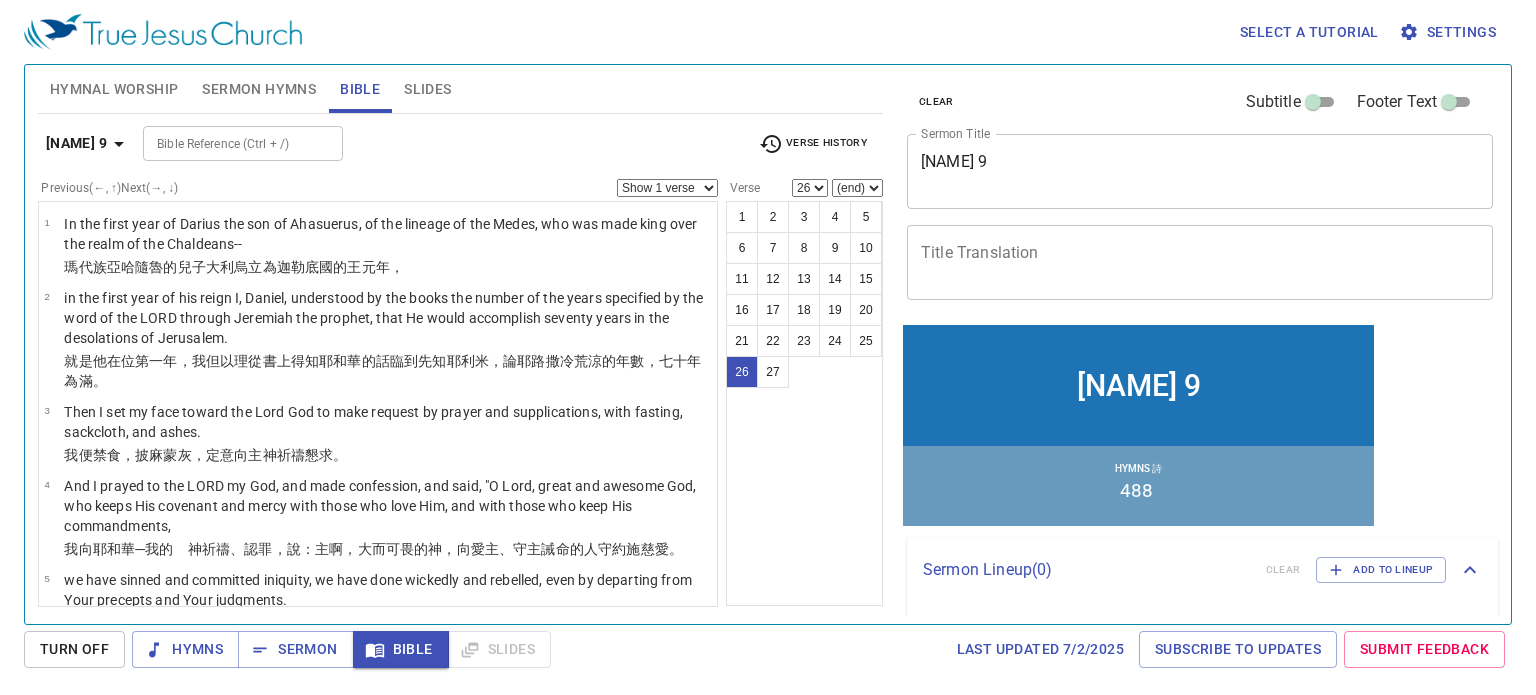 scroll, scrollTop: 2130, scrollLeft: 0, axis: vertical 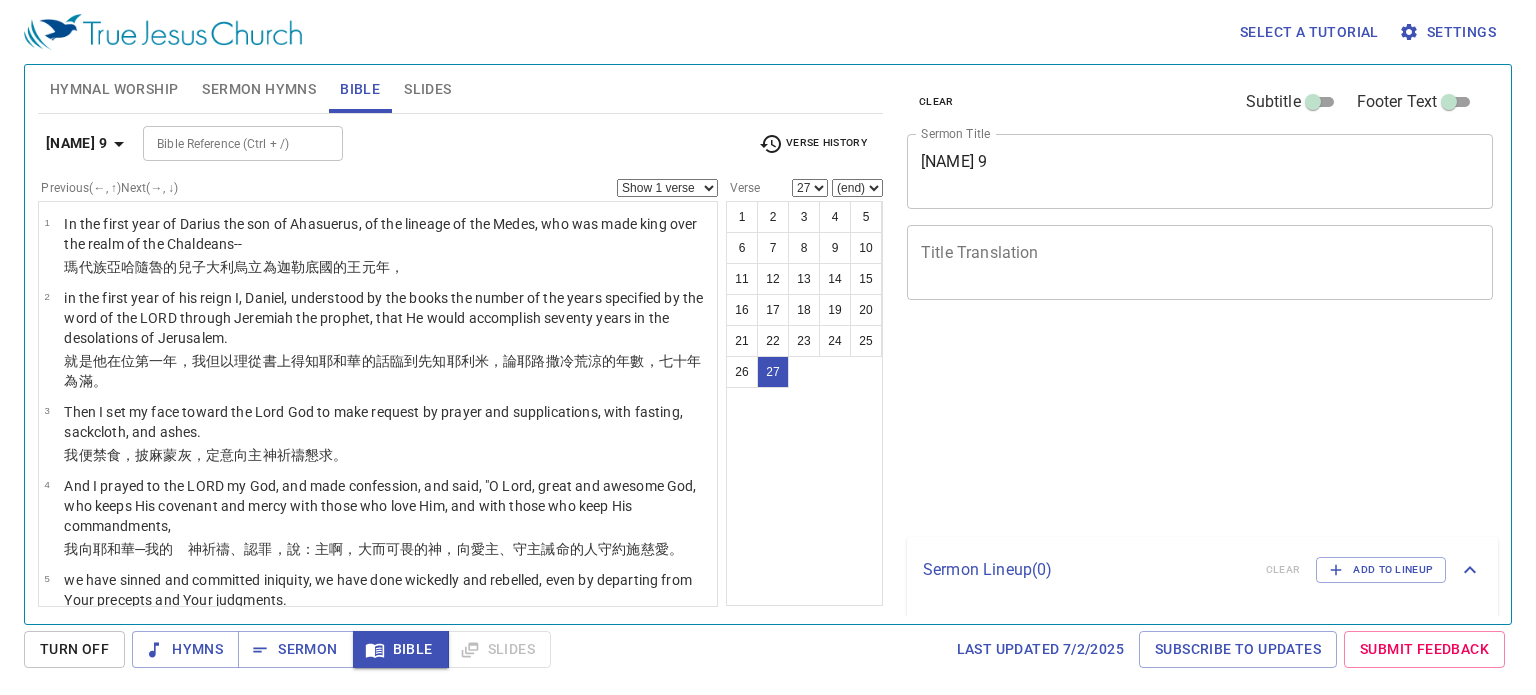 select on "27" 